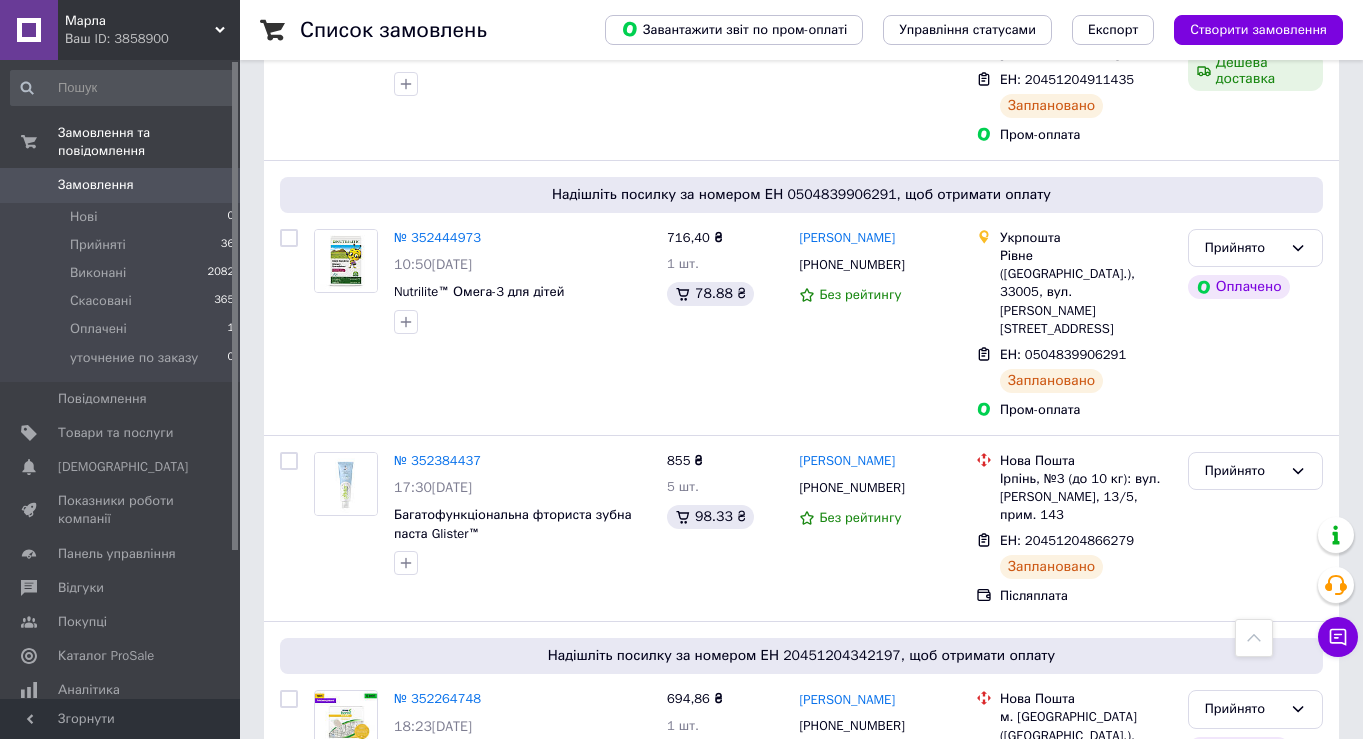 scroll, scrollTop: 623, scrollLeft: 0, axis: vertical 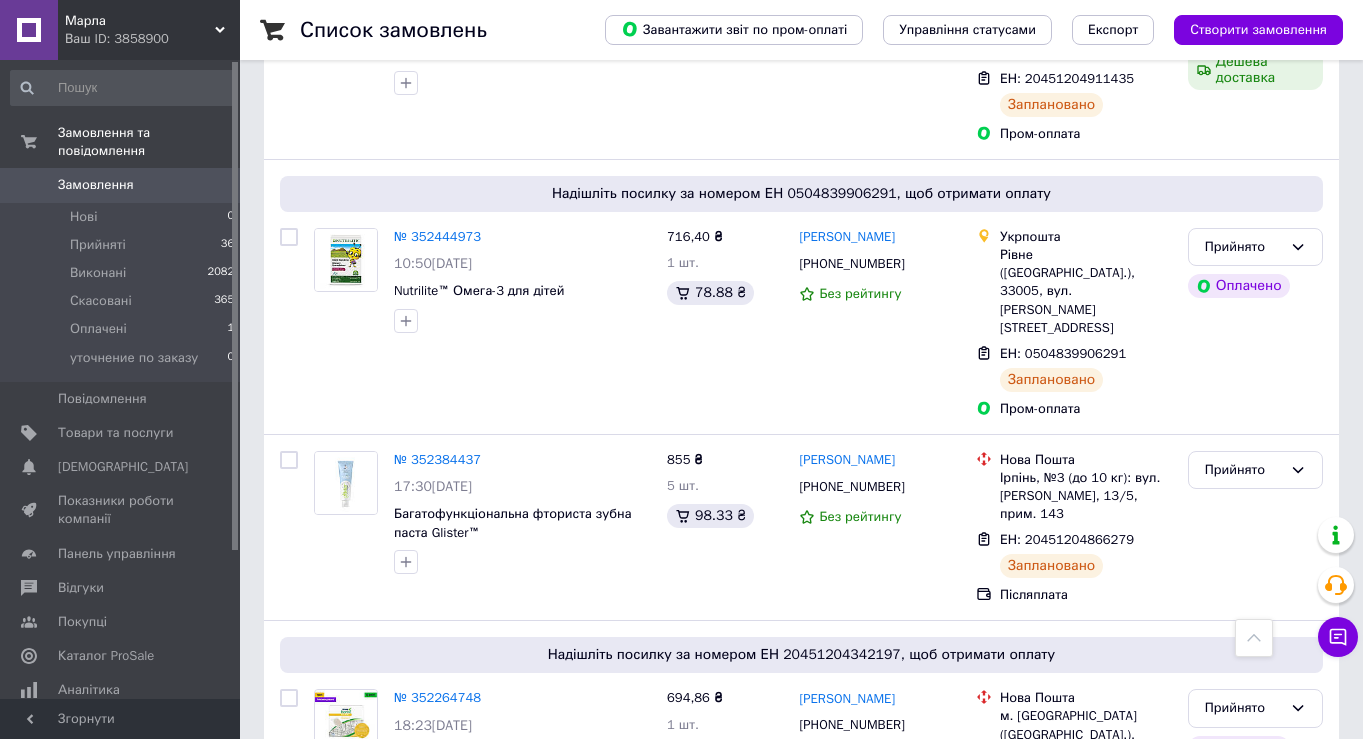 click on "Замовлення 0" at bounding box center (123, 185) 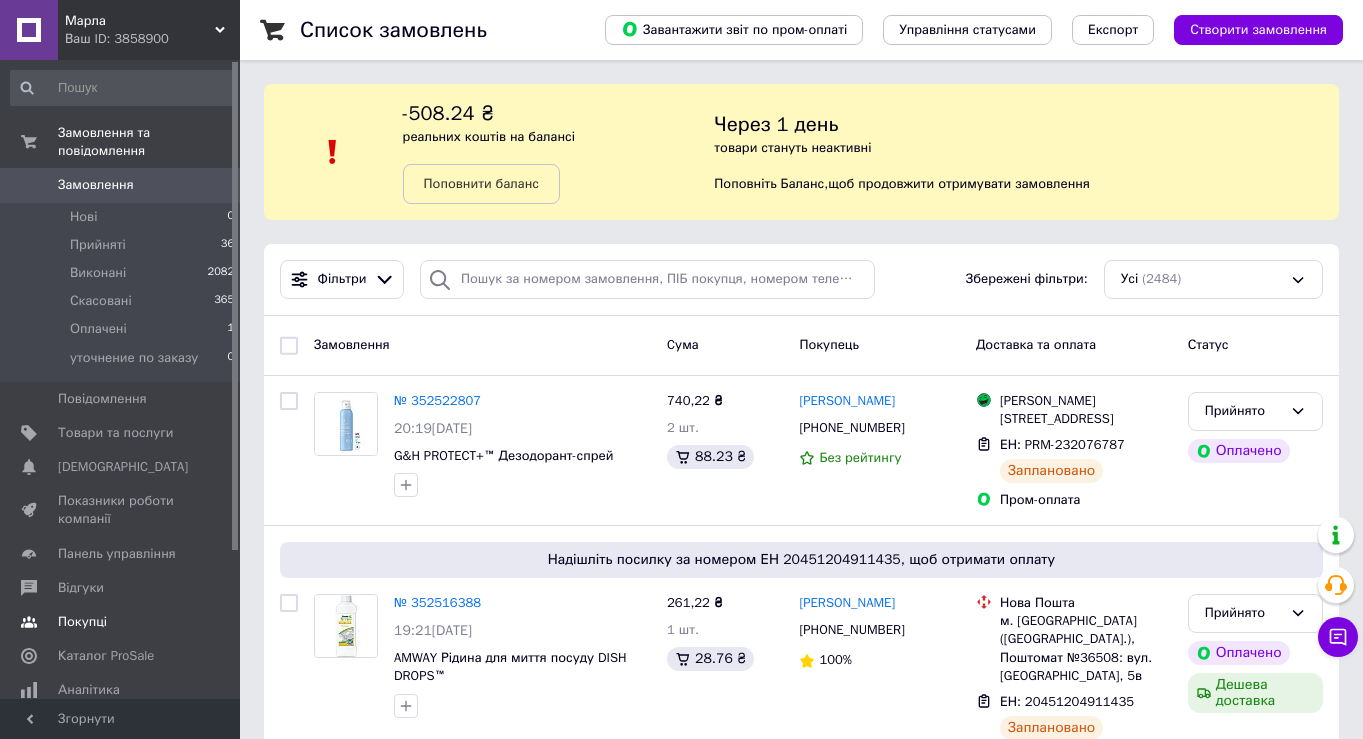 scroll, scrollTop: 0, scrollLeft: 0, axis: both 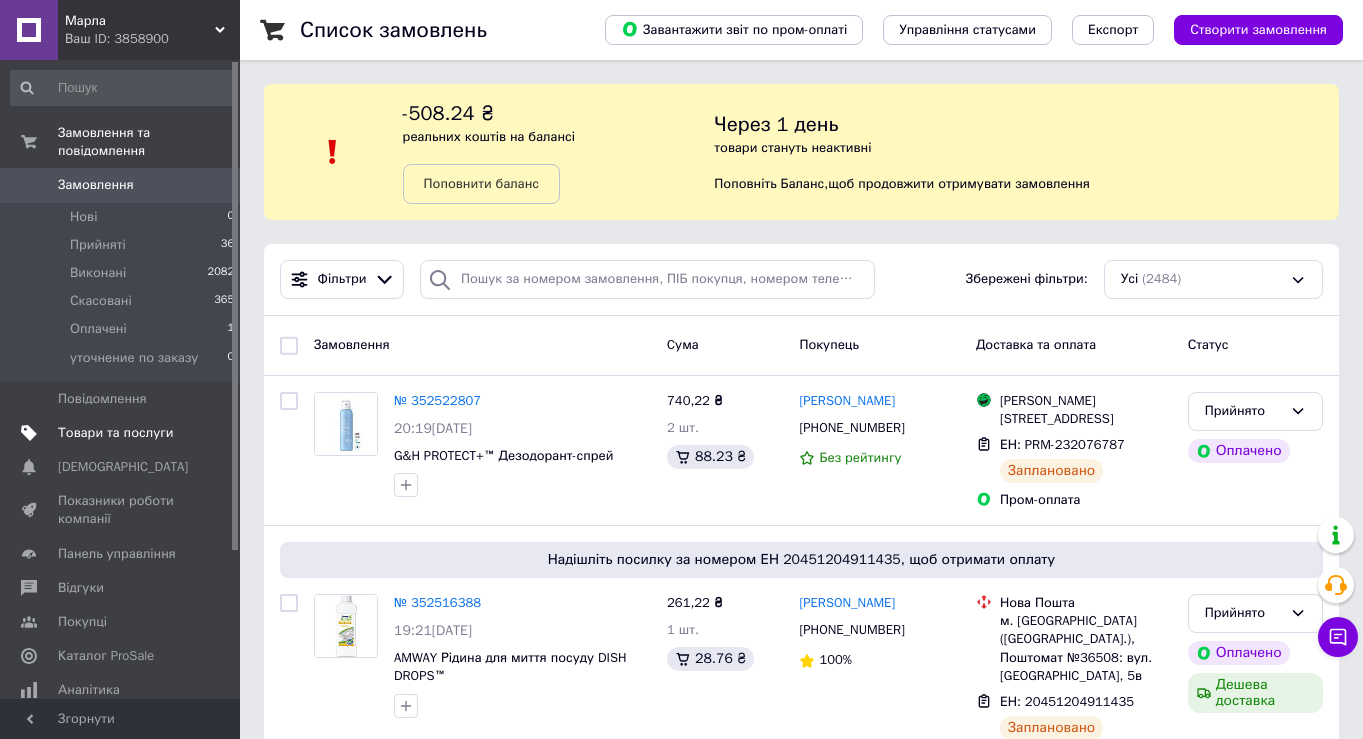 click on "Товари та послуги" at bounding box center [115, 433] 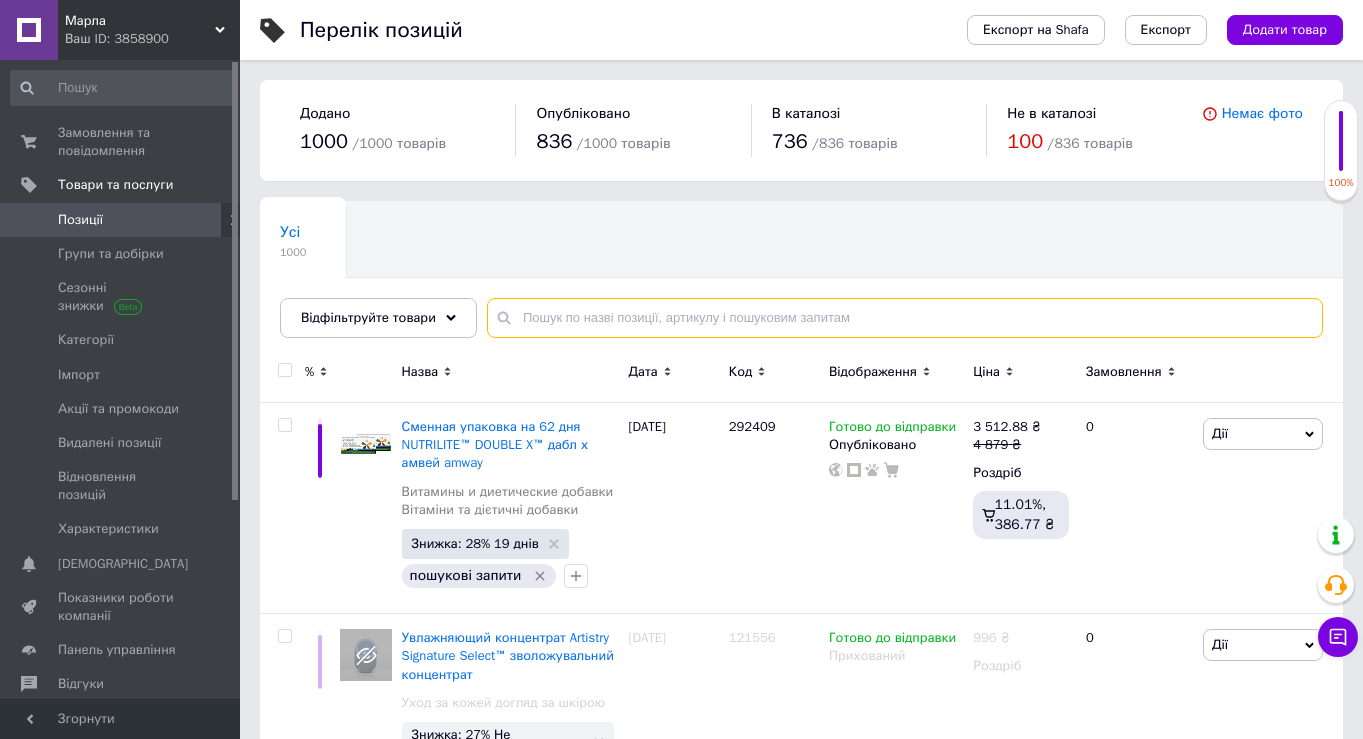 click at bounding box center (905, 318) 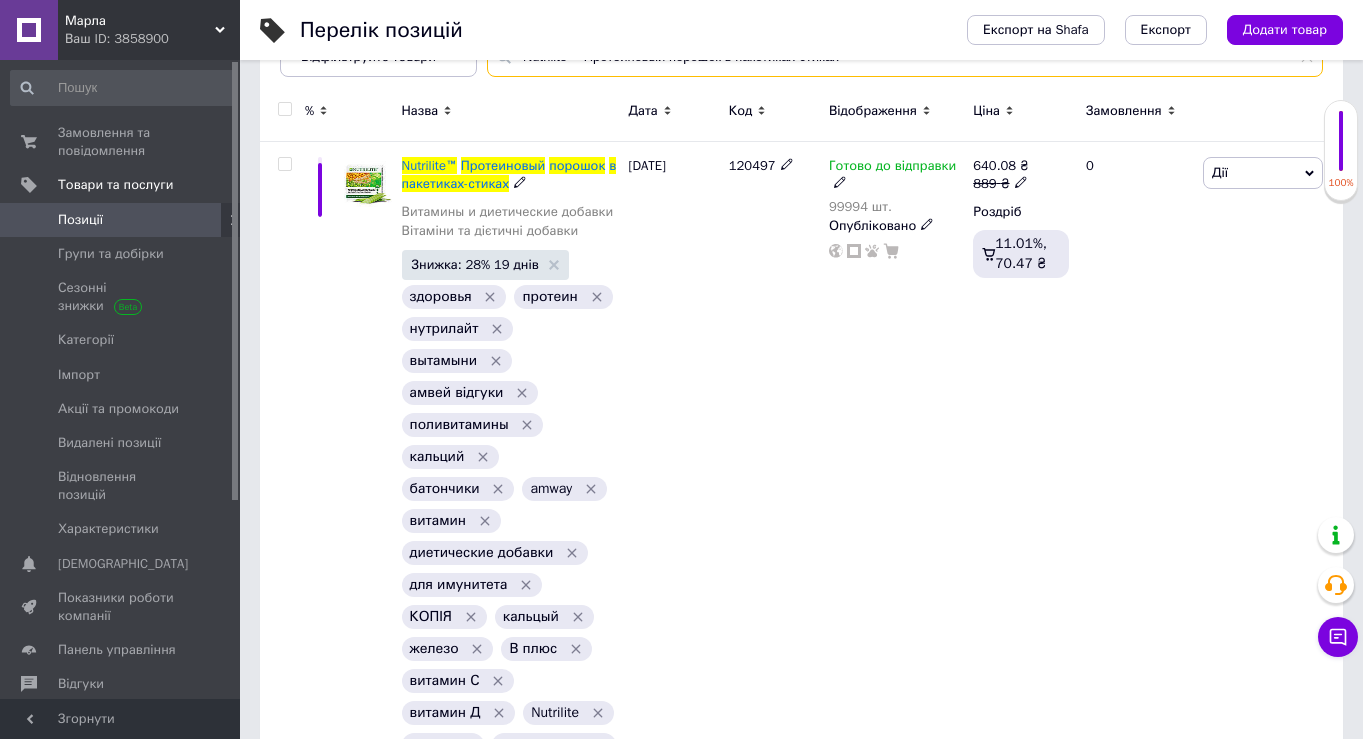 scroll, scrollTop: 261, scrollLeft: 0, axis: vertical 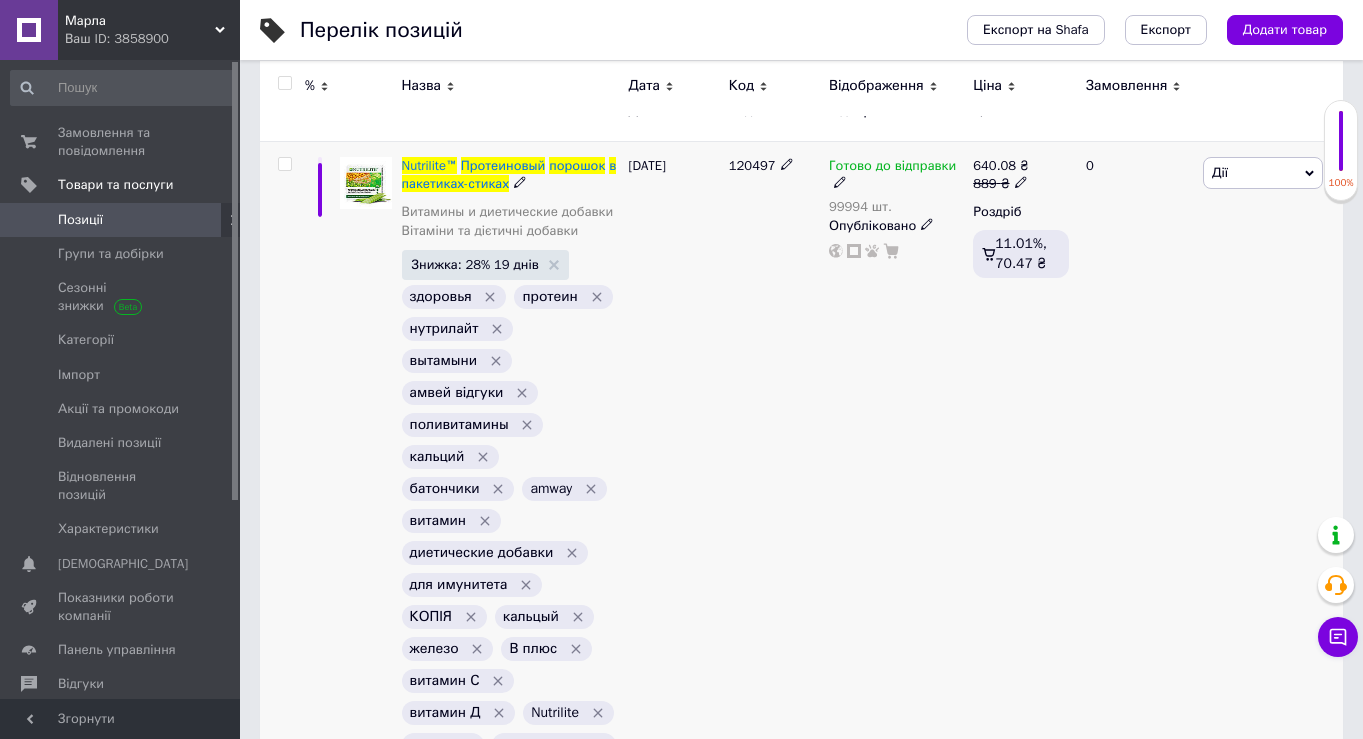 type on "Nutrilite™ Протеиновый порошок в пакетиках-стиках" 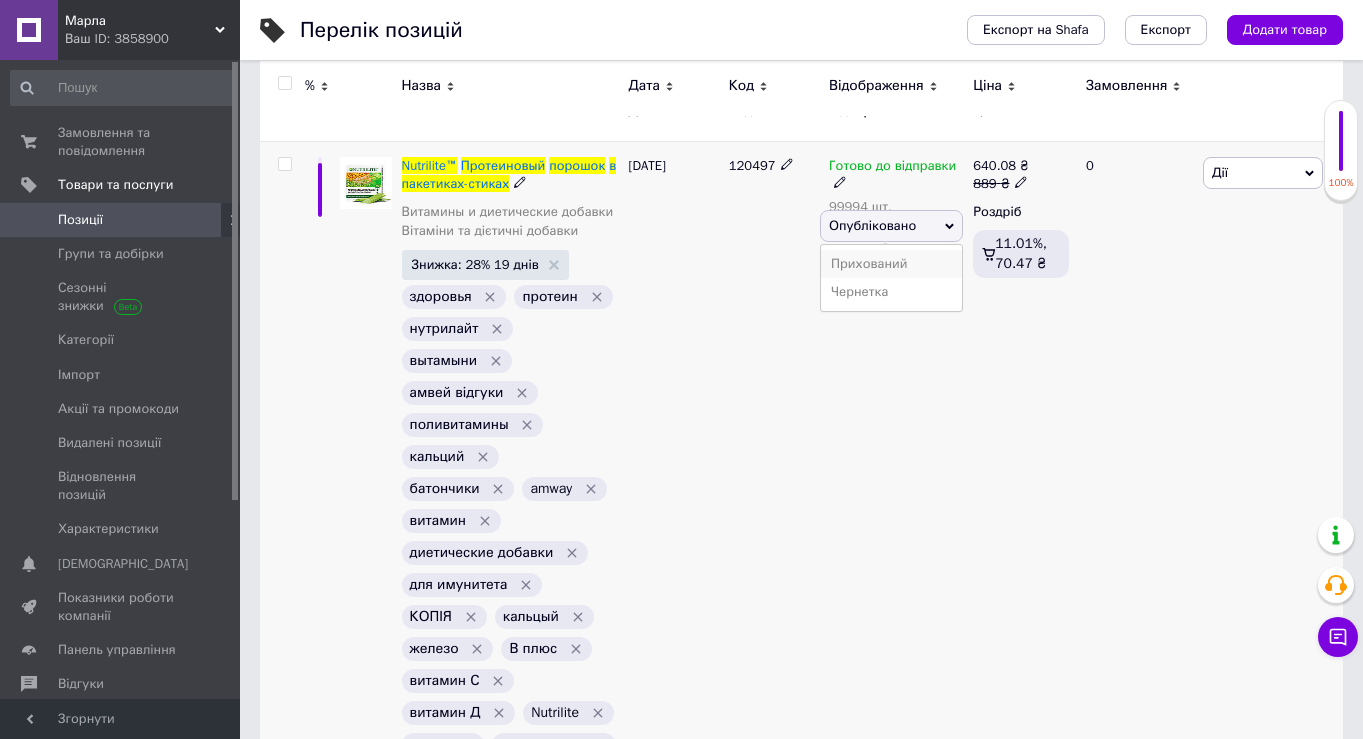 click on "Прихований" at bounding box center [891, 264] 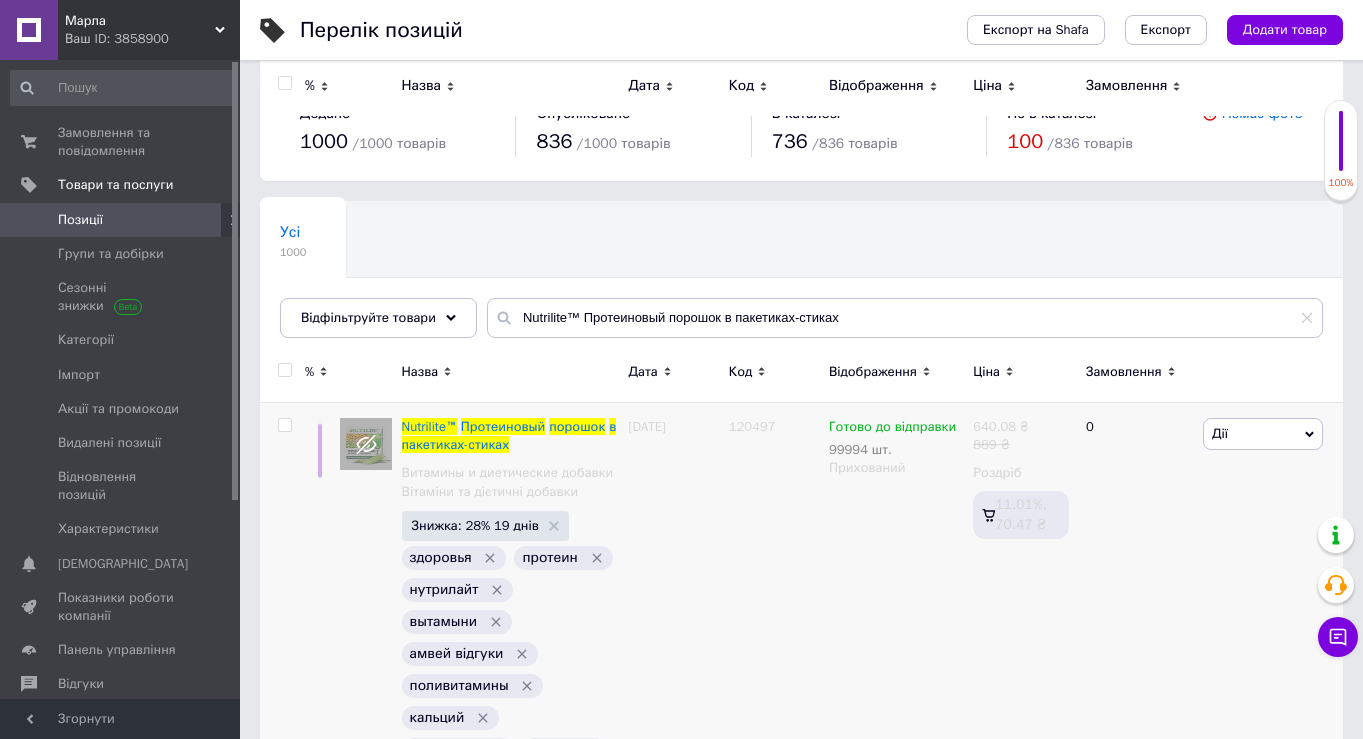 scroll, scrollTop: 0, scrollLeft: 0, axis: both 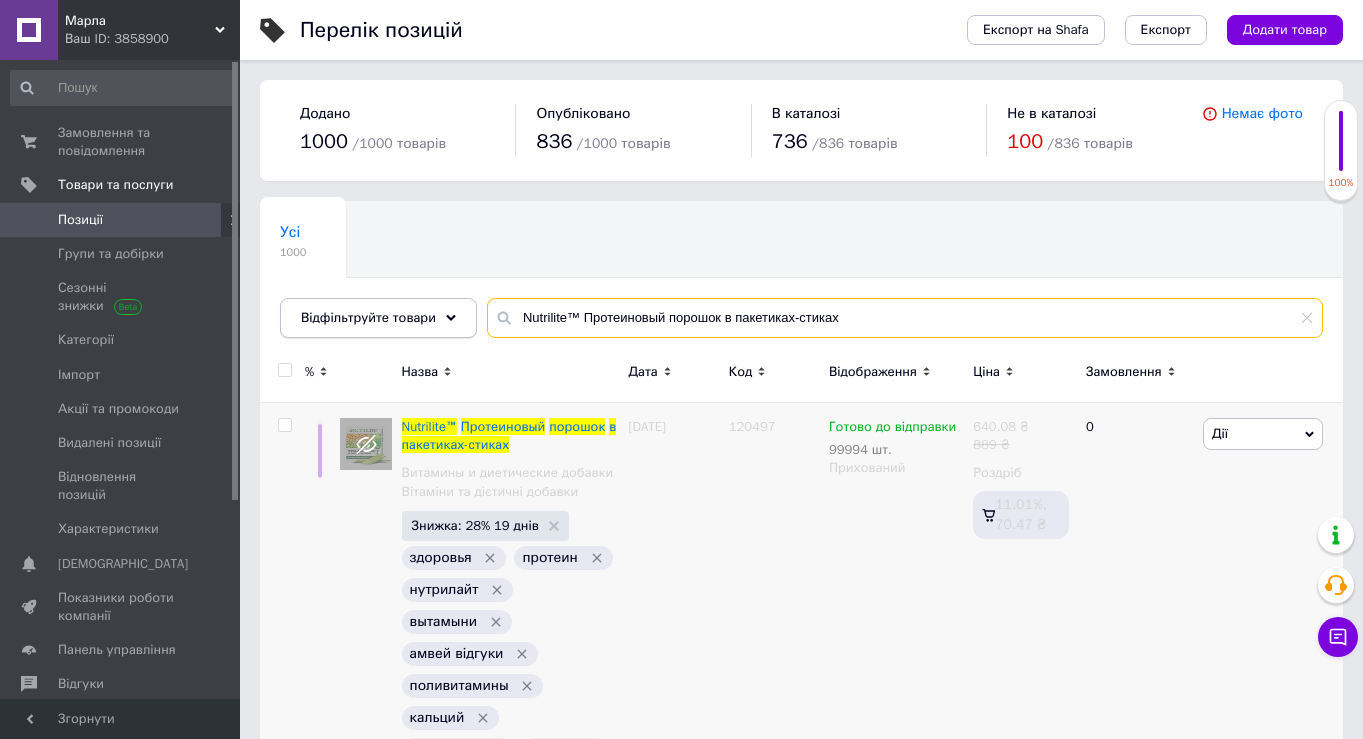 drag, startPoint x: 866, startPoint y: 324, endPoint x: 442, endPoint y: 297, distance: 424.8588 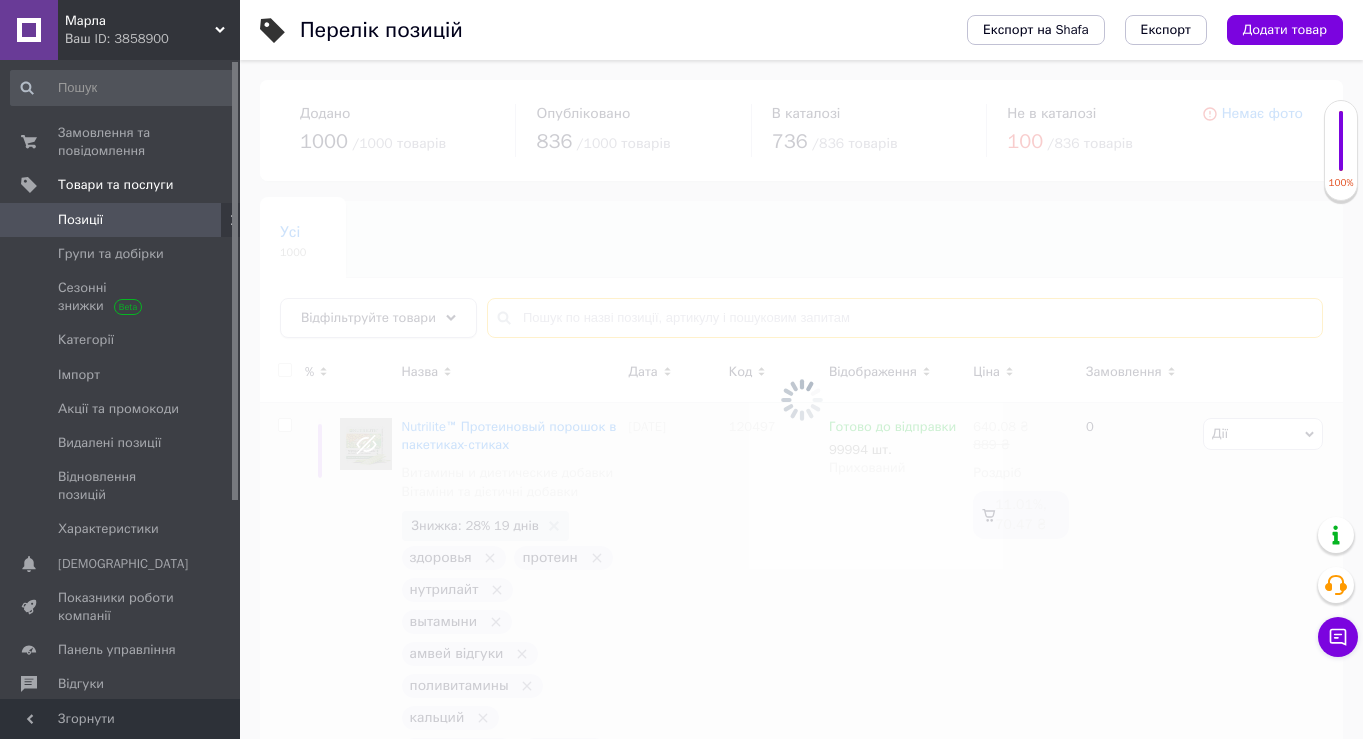 type on "к" 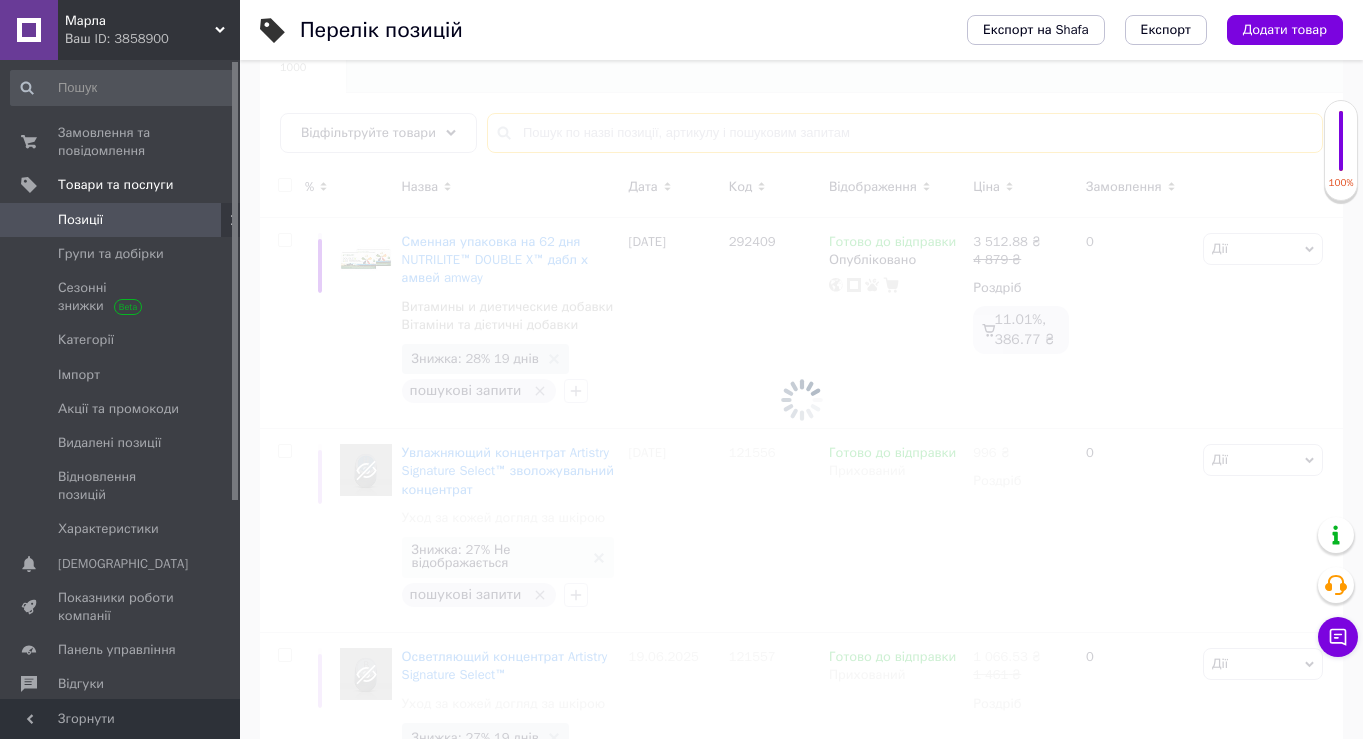 scroll, scrollTop: 207, scrollLeft: 0, axis: vertical 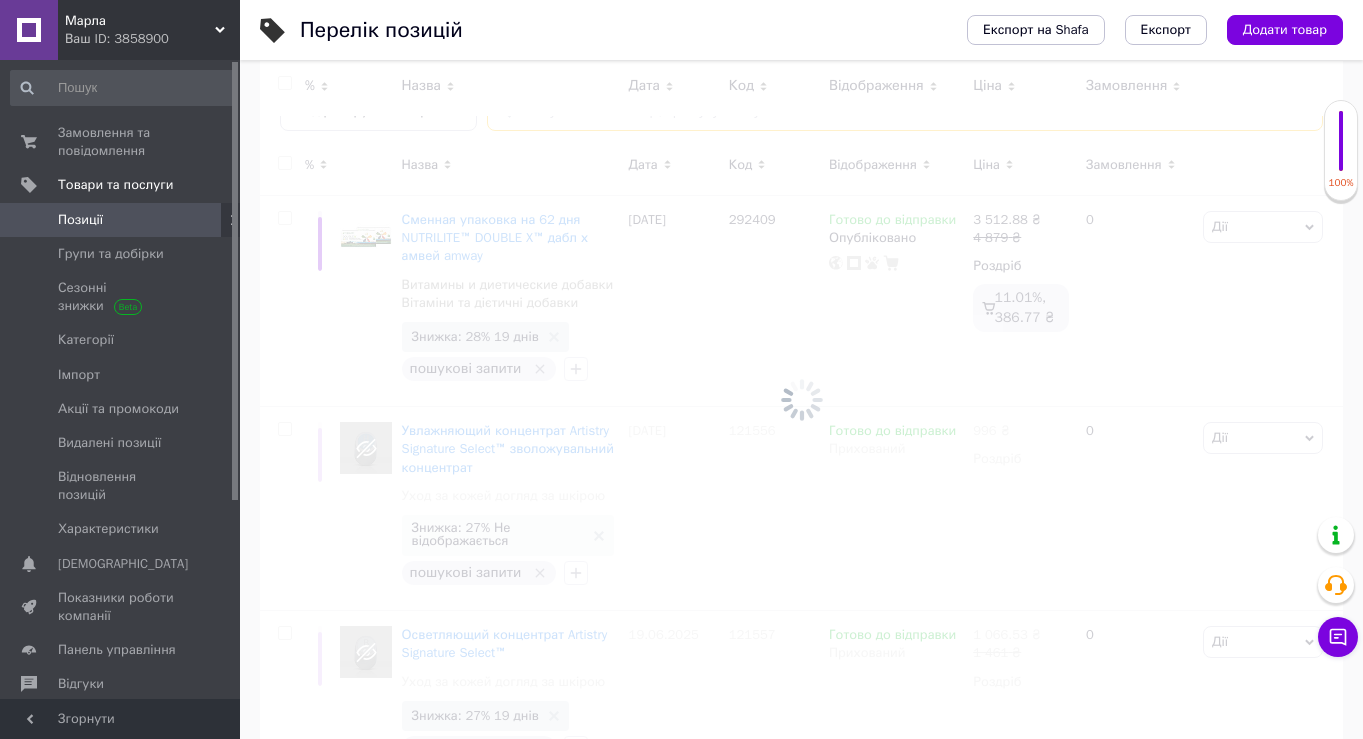 type 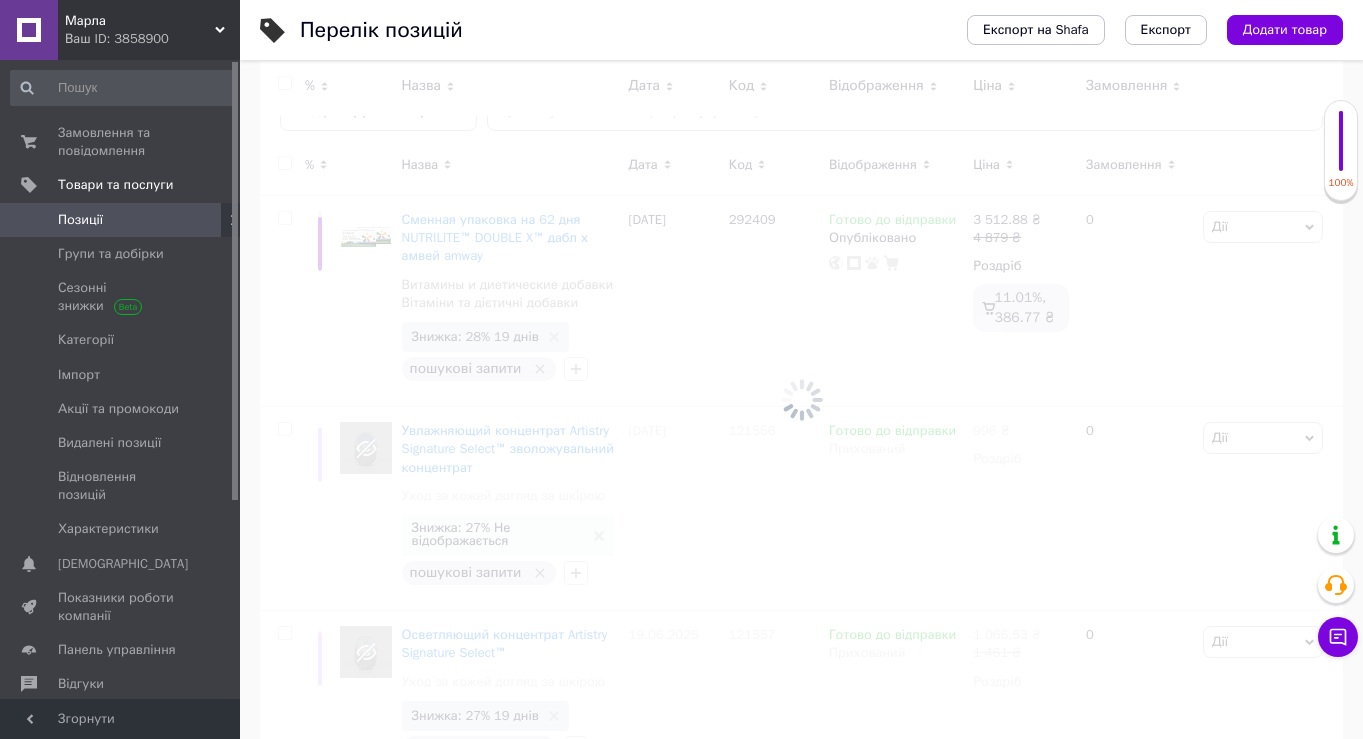 click at bounding box center (801, 399) 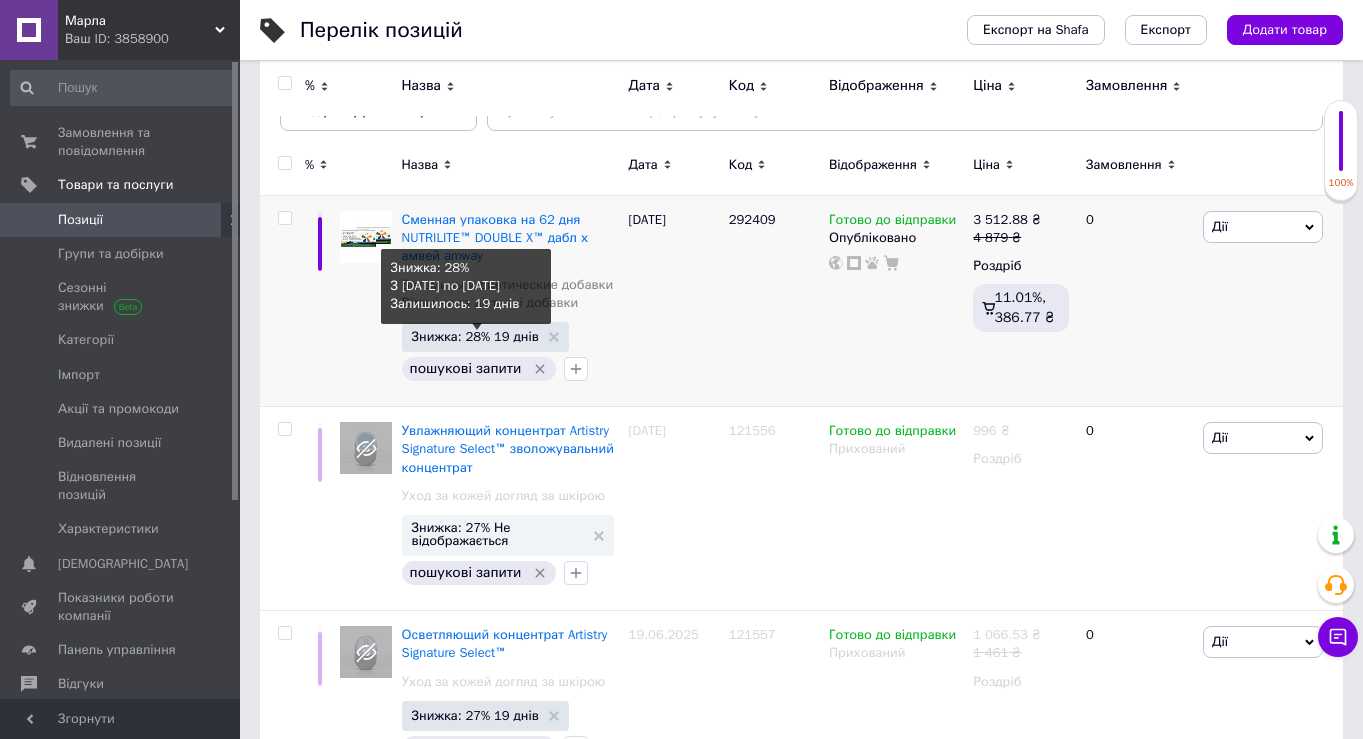 click on "Знижка: 28% 19 днів" at bounding box center (475, 336) 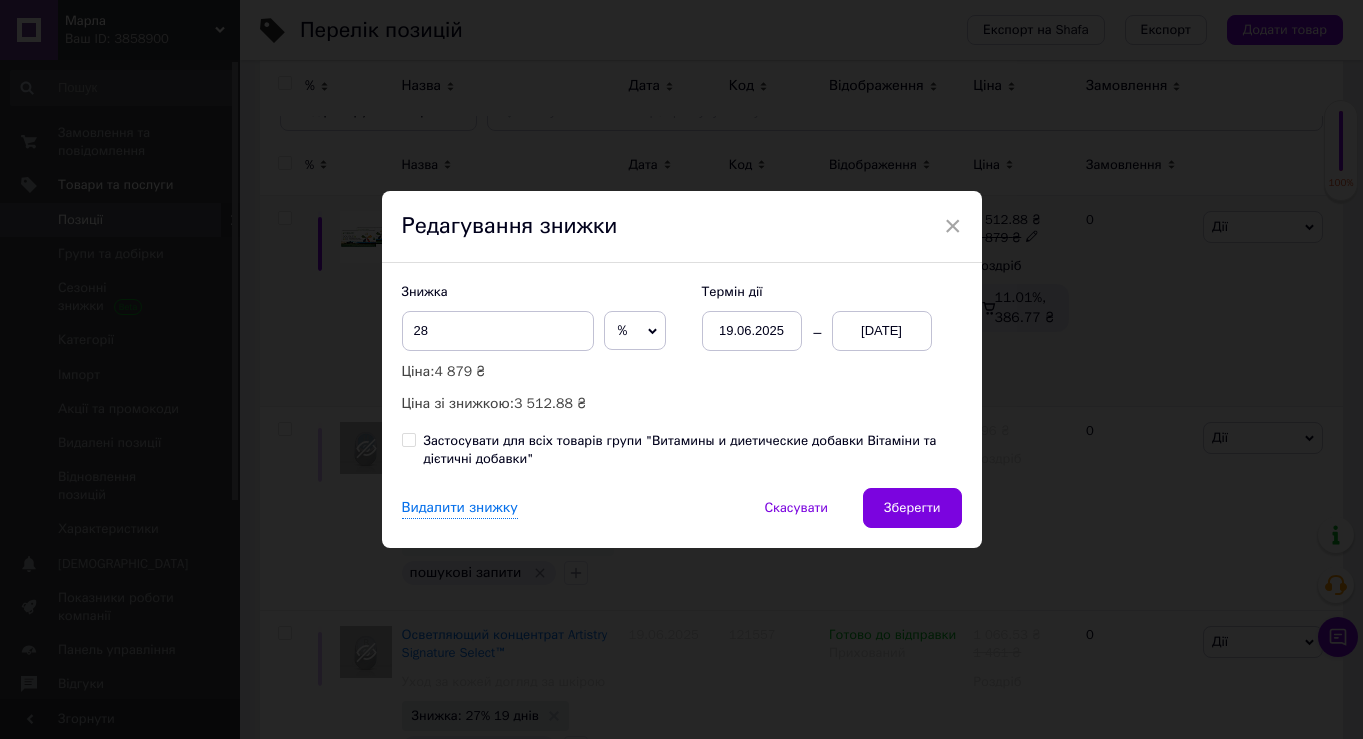 click on "Застосувати для всіх товарів групи "Витамины и диетические добавки Вітаміни та дієтичні добавки"" at bounding box center [693, 450] 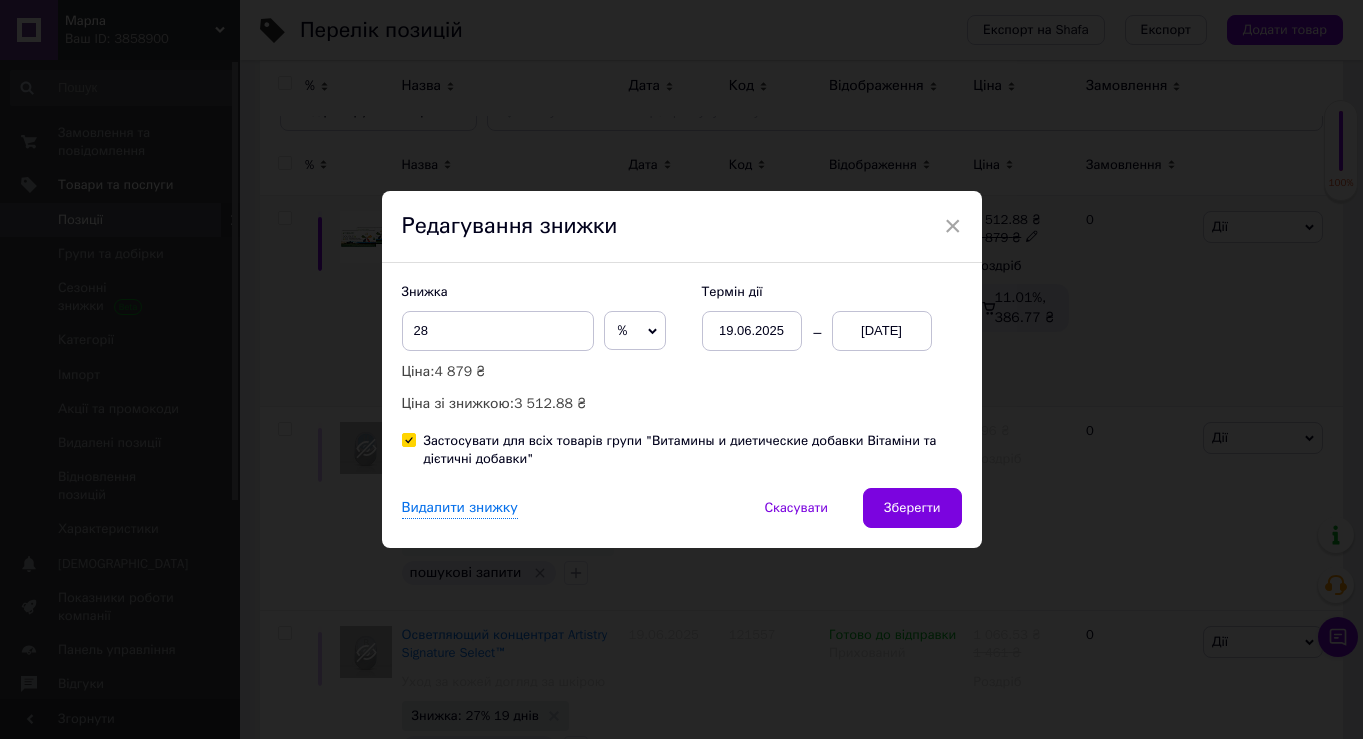 checkbox on "true" 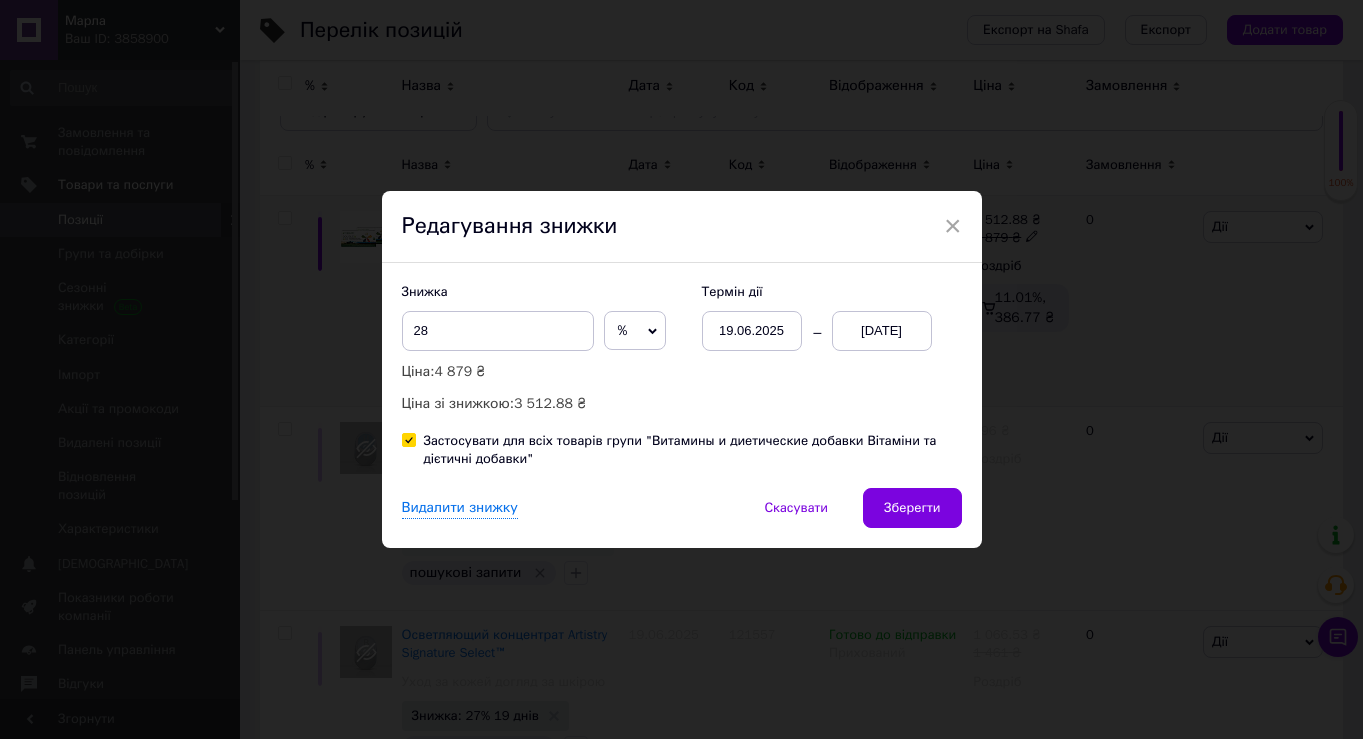 click on "19.06.2025" at bounding box center (752, 331) 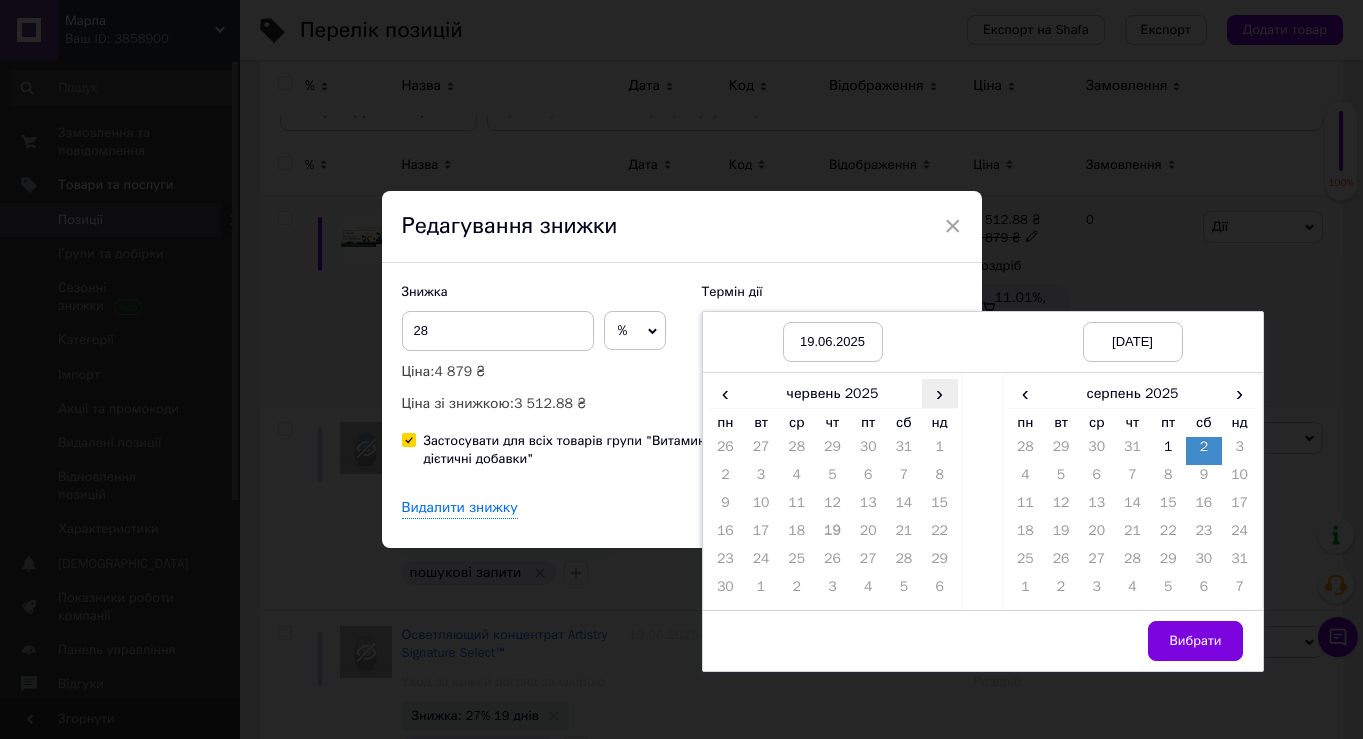 click on "›" at bounding box center (940, 393) 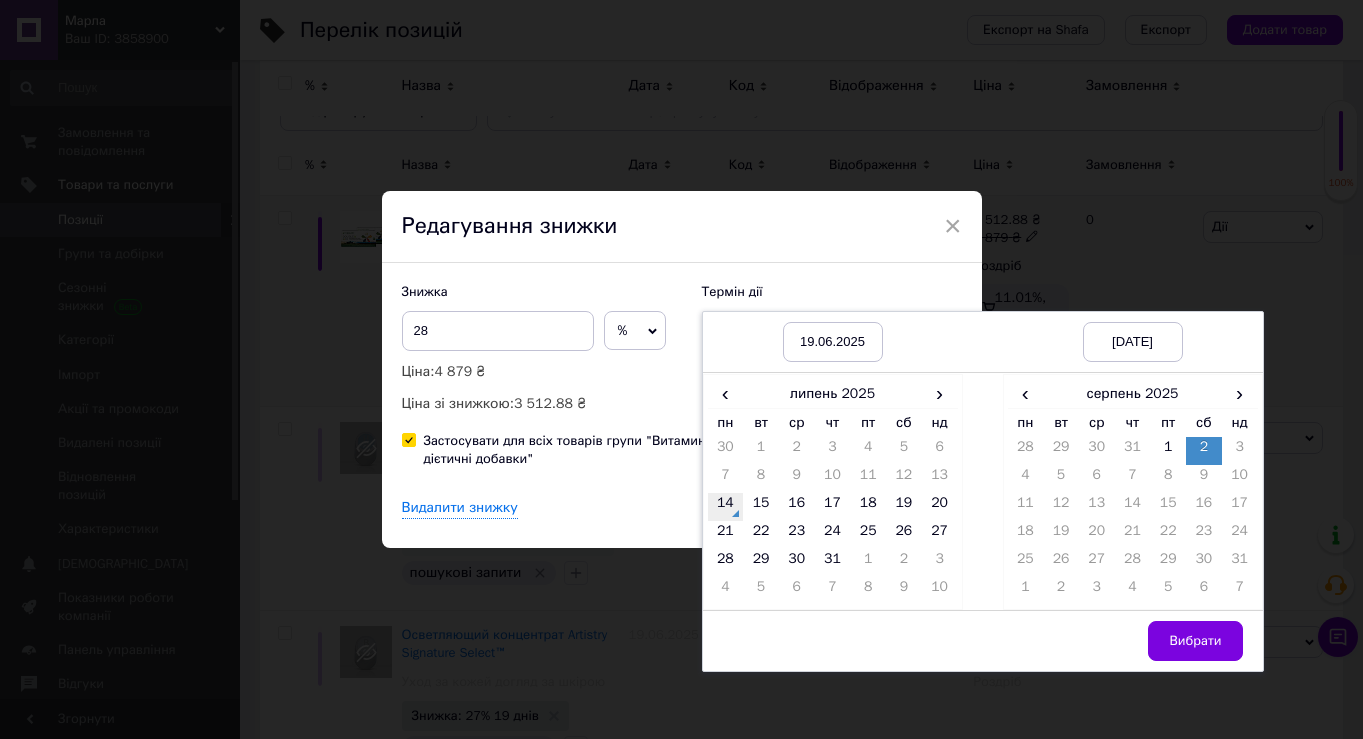 click on "14" at bounding box center [726, 507] 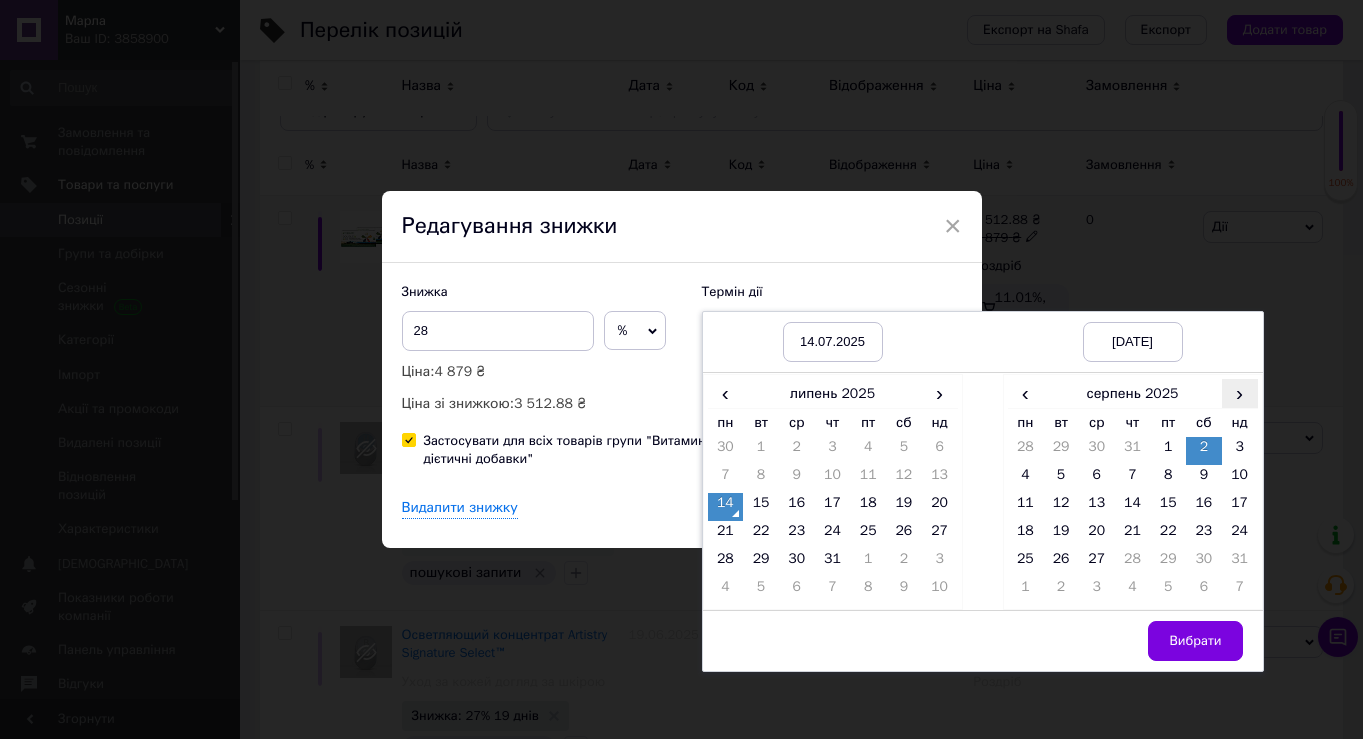 click on "›" at bounding box center [1240, 393] 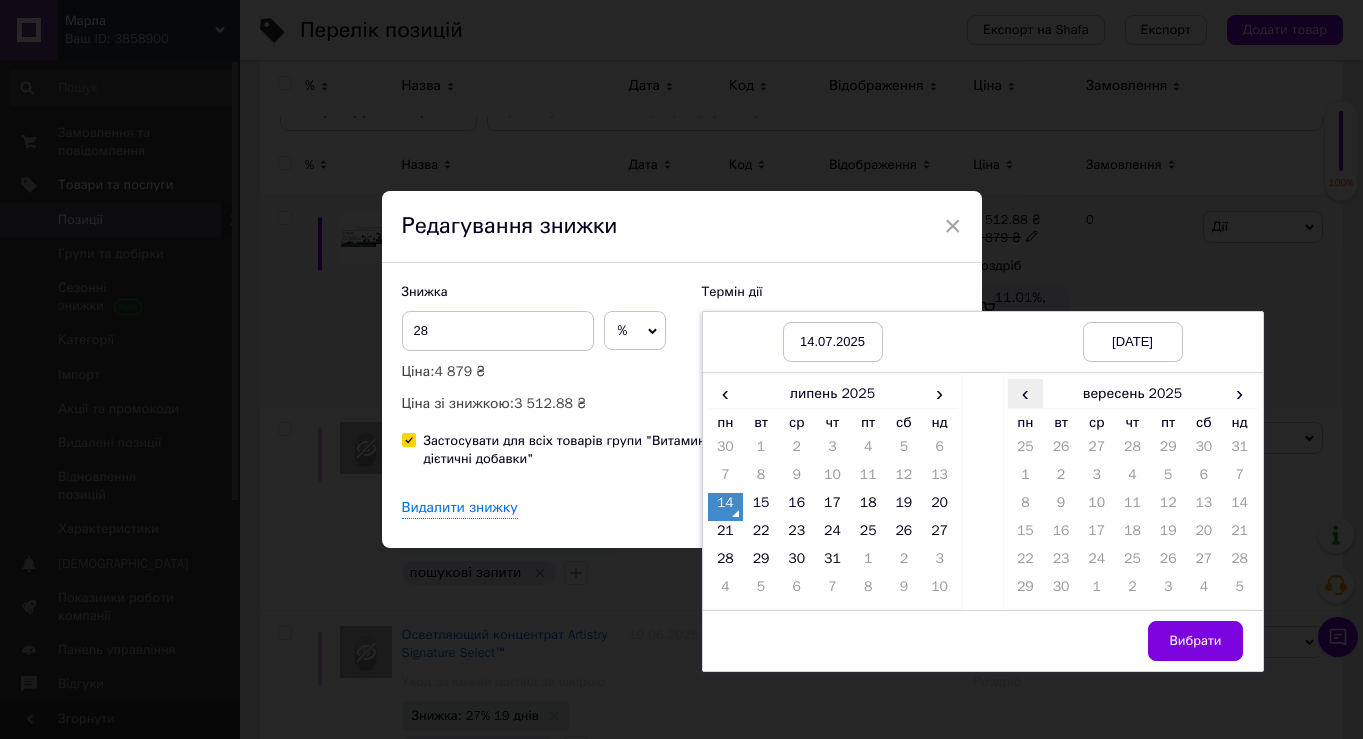 click on "‹" at bounding box center (1026, 393) 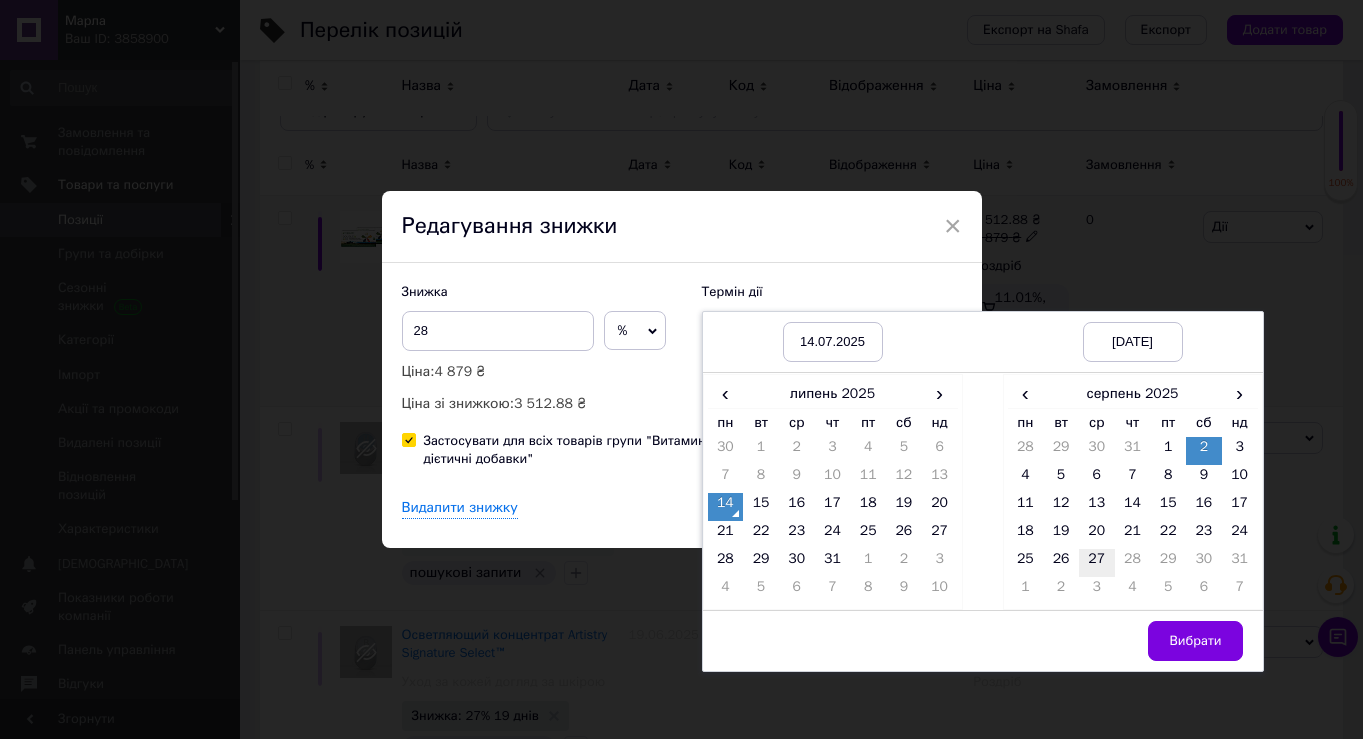 click on "27" at bounding box center (1097, 563) 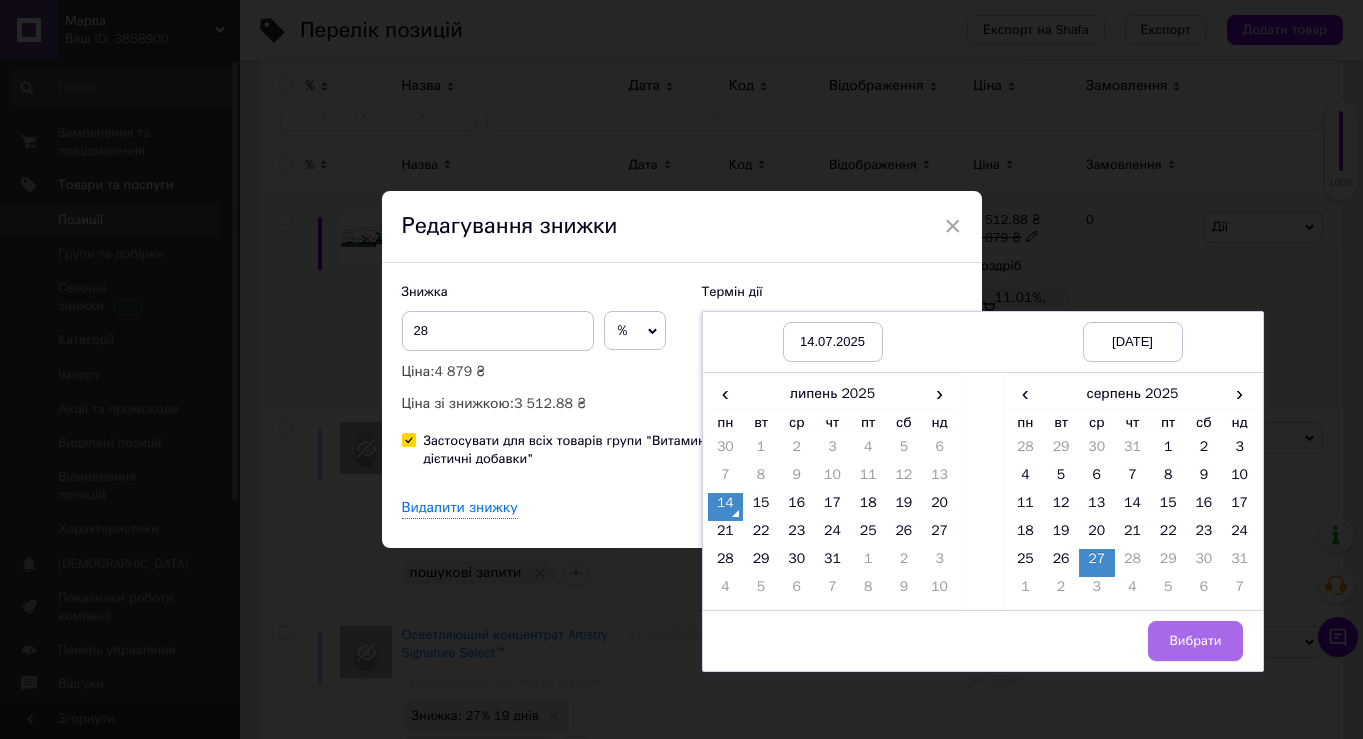 click on "Вибрати" at bounding box center (1195, 641) 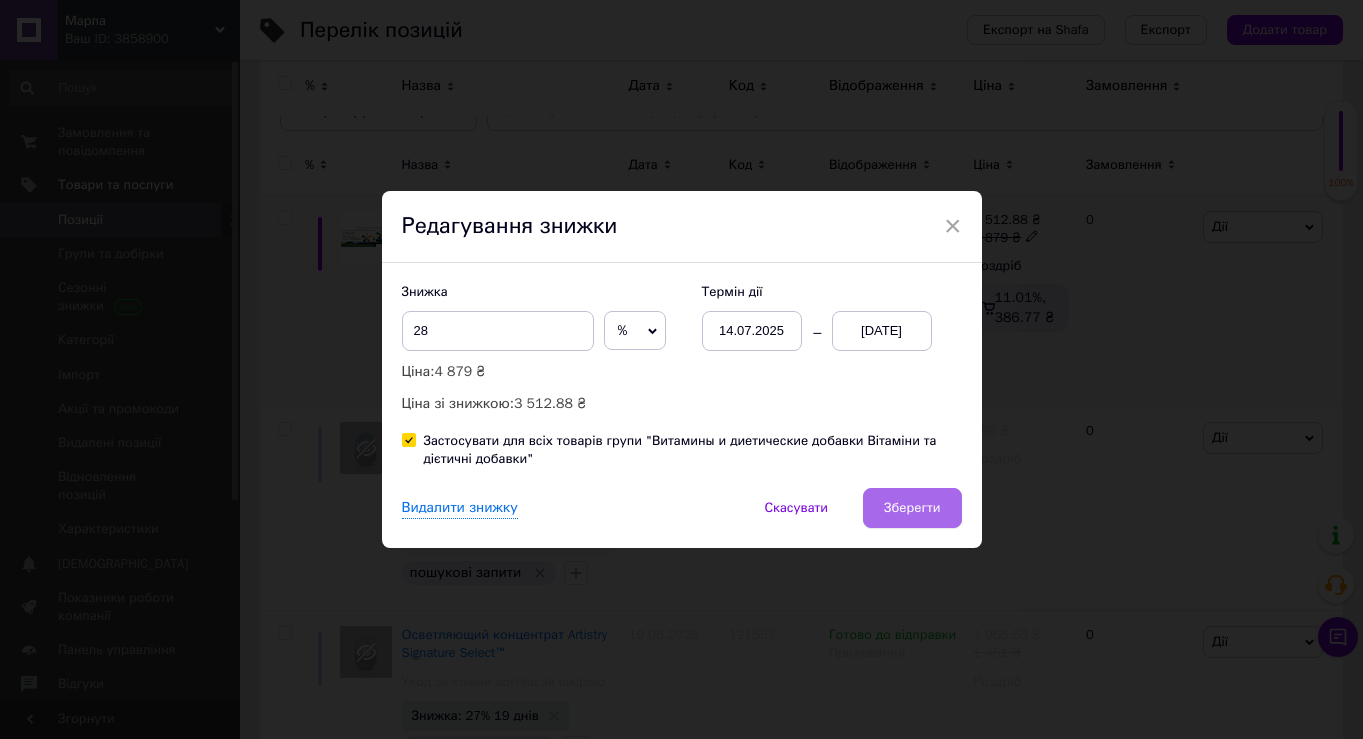 click on "Зберегти" at bounding box center [912, 508] 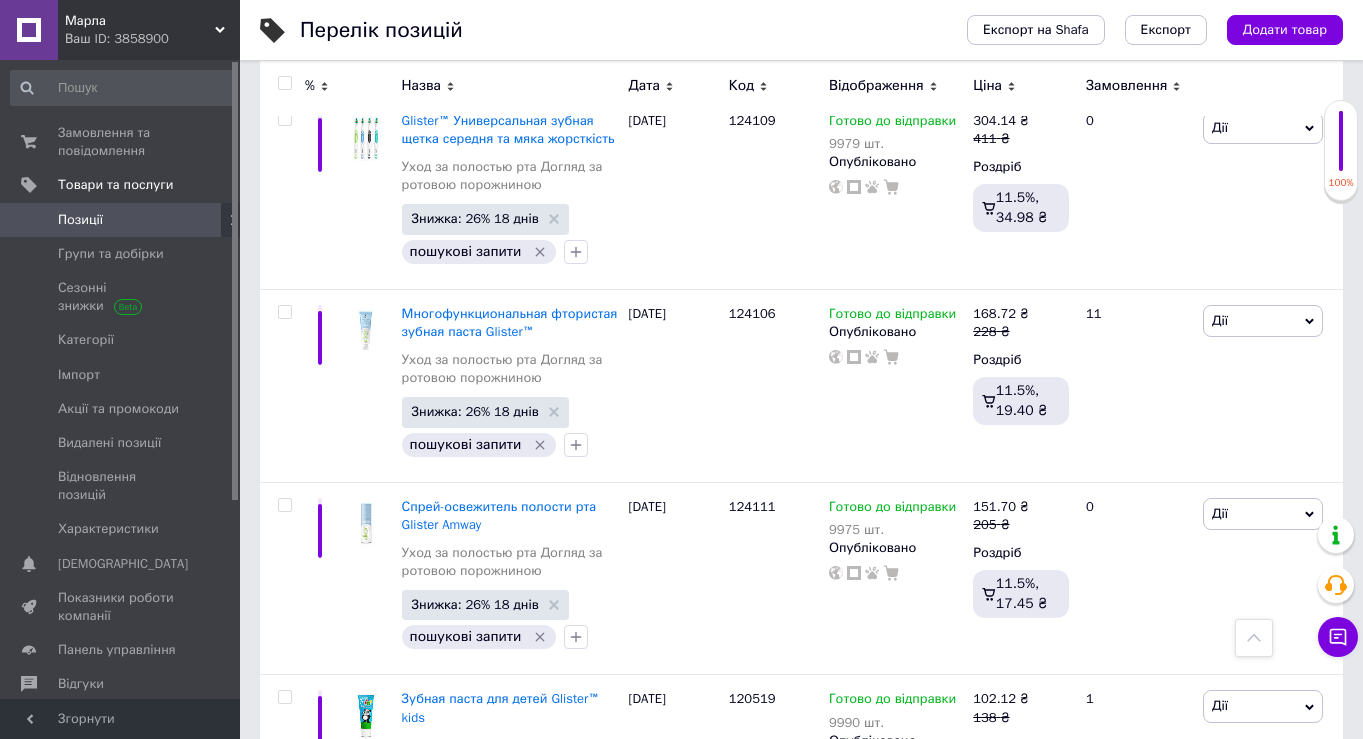 scroll, scrollTop: 2431, scrollLeft: 0, axis: vertical 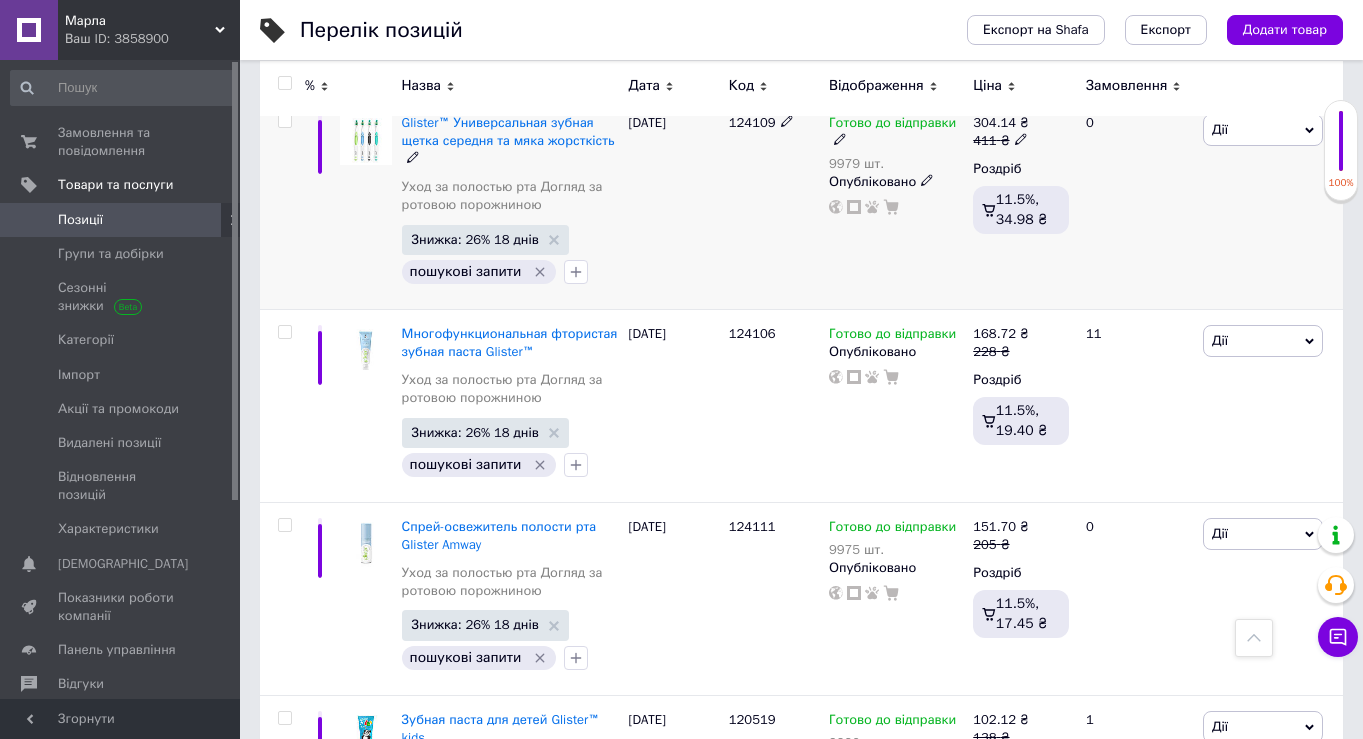 click on "пошукові запити" at bounding box center (479, 272) 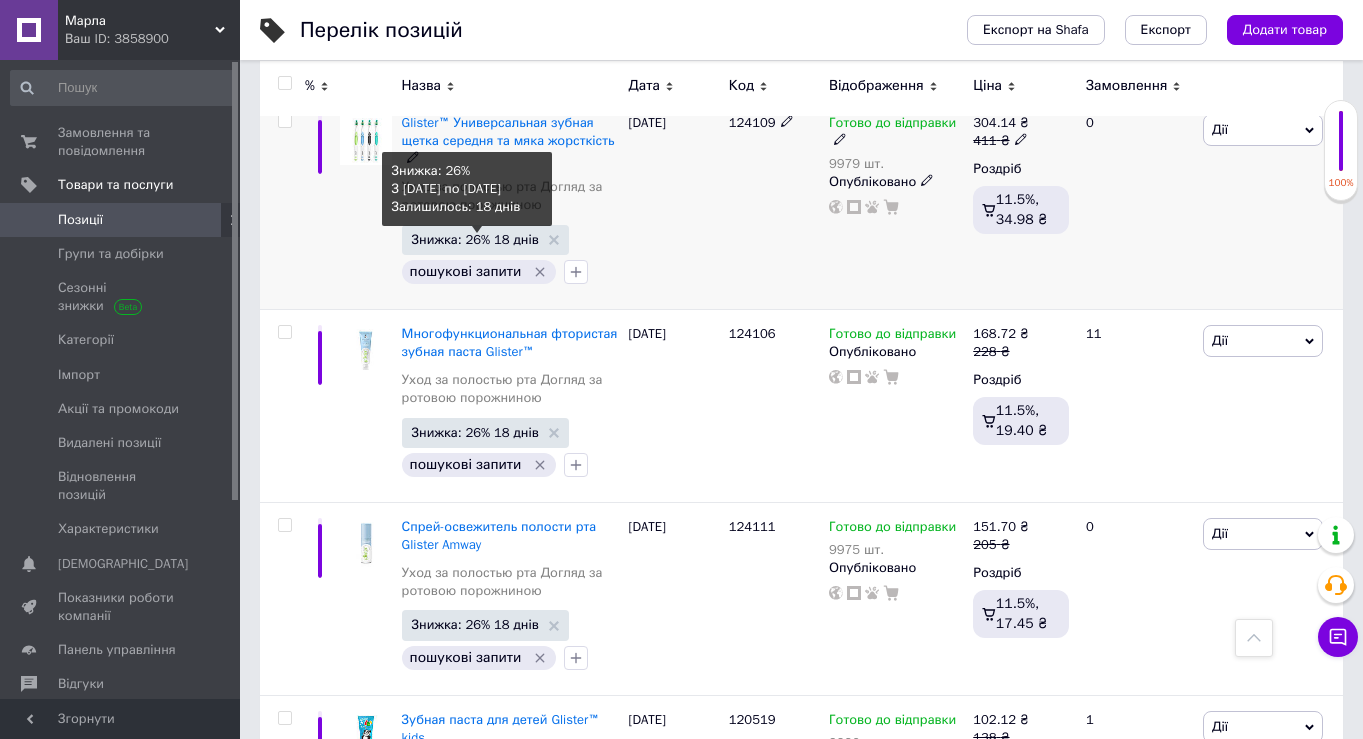 click on "Знижка: 26% 18 днів" at bounding box center [475, 239] 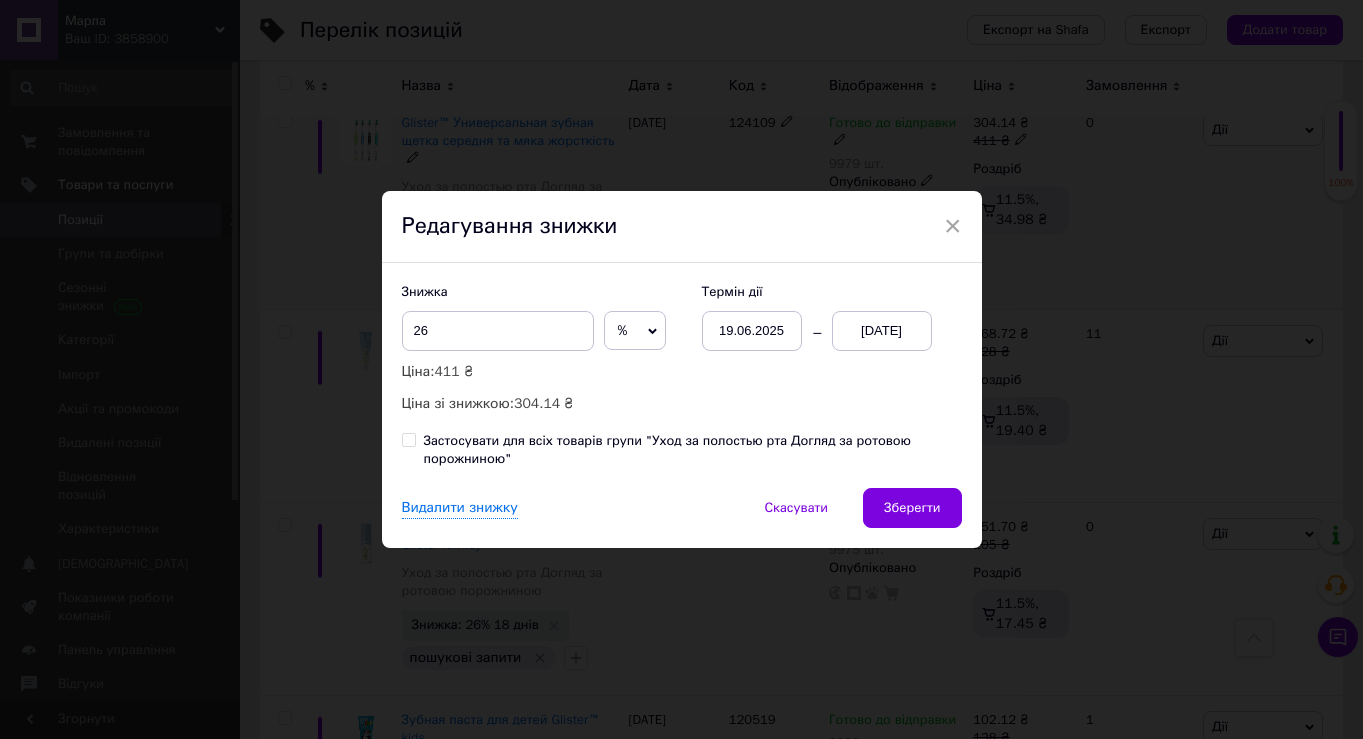 click on "19.06.2025" at bounding box center (752, 331) 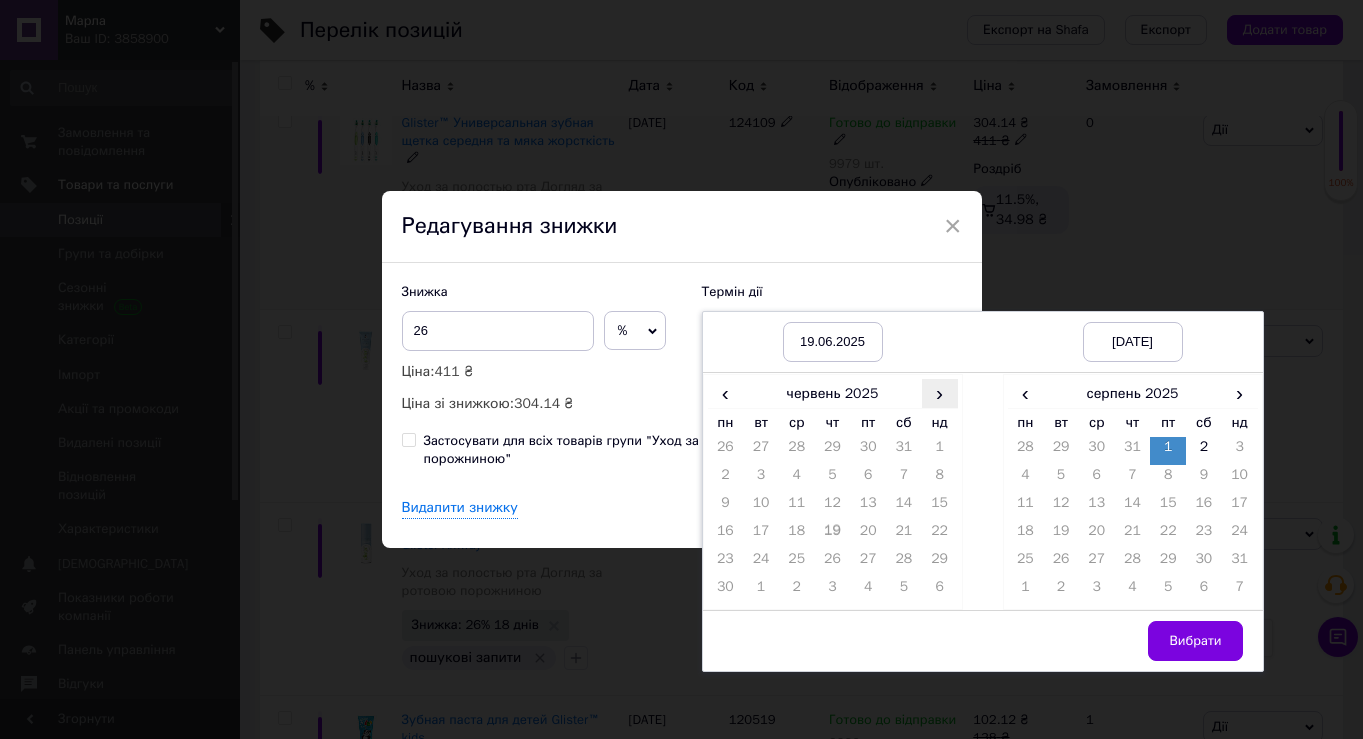 click on "›" at bounding box center (940, 393) 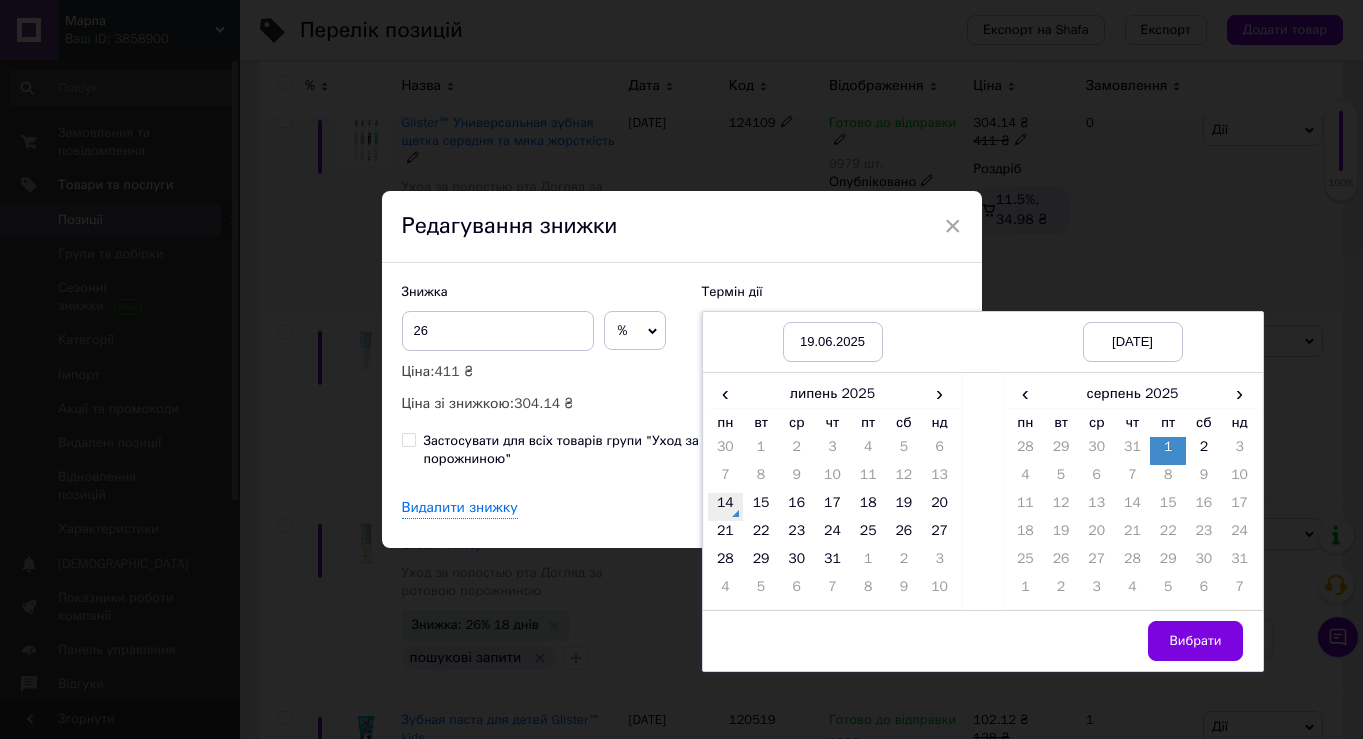 click on "14" at bounding box center [726, 507] 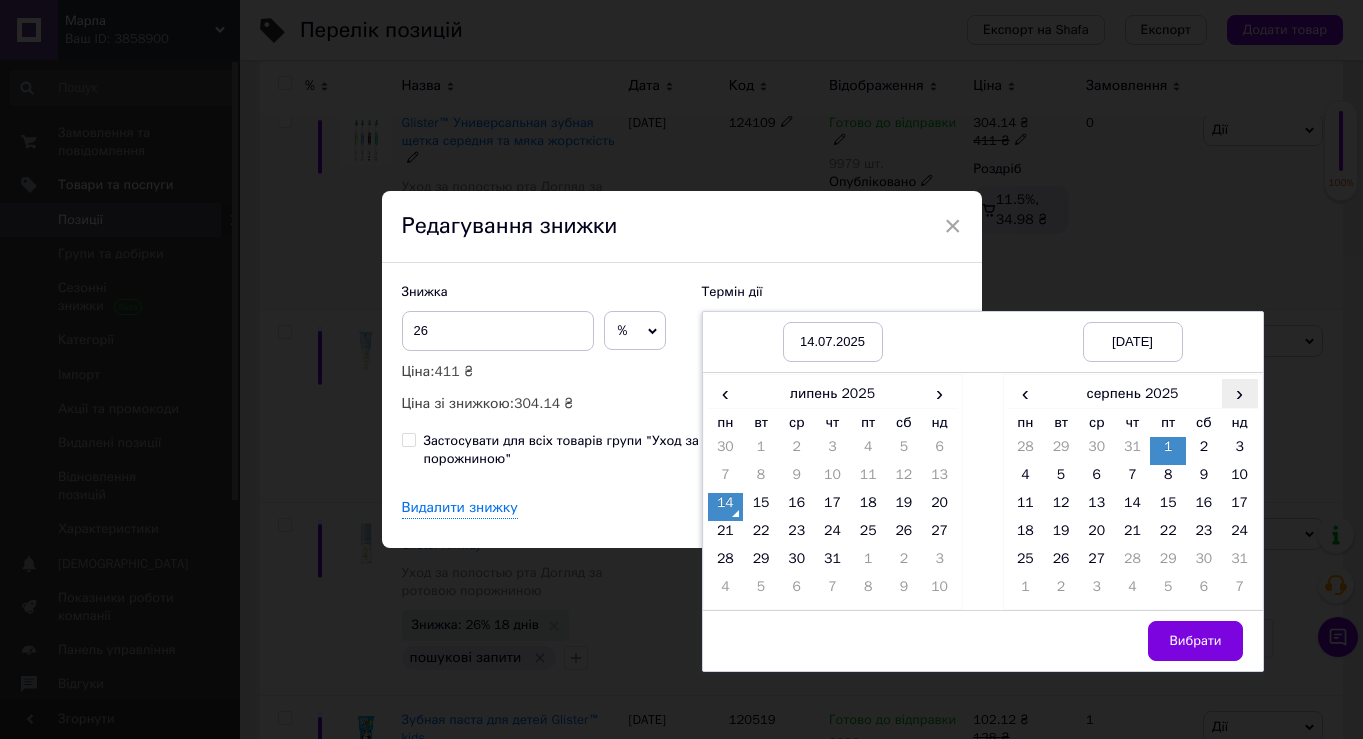 click on "›" at bounding box center [1240, 393] 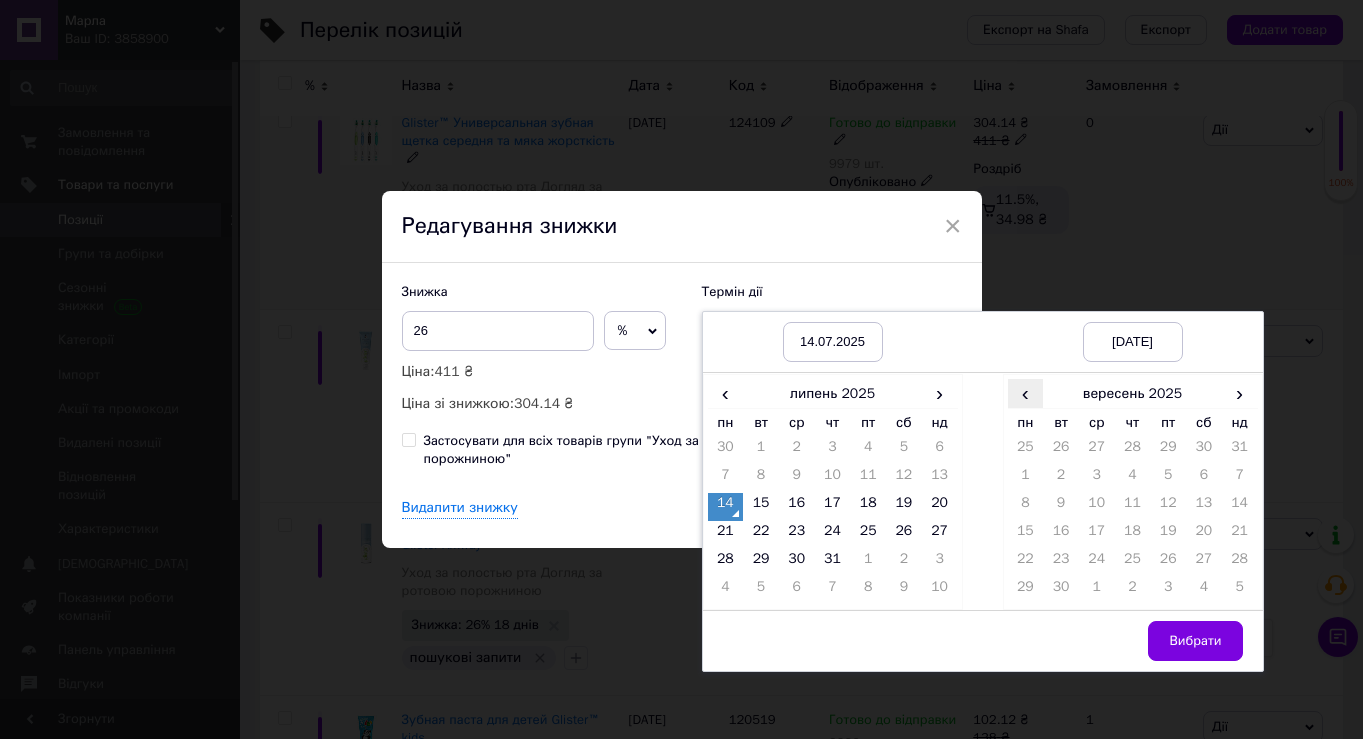 click on "‹" at bounding box center [1026, 393] 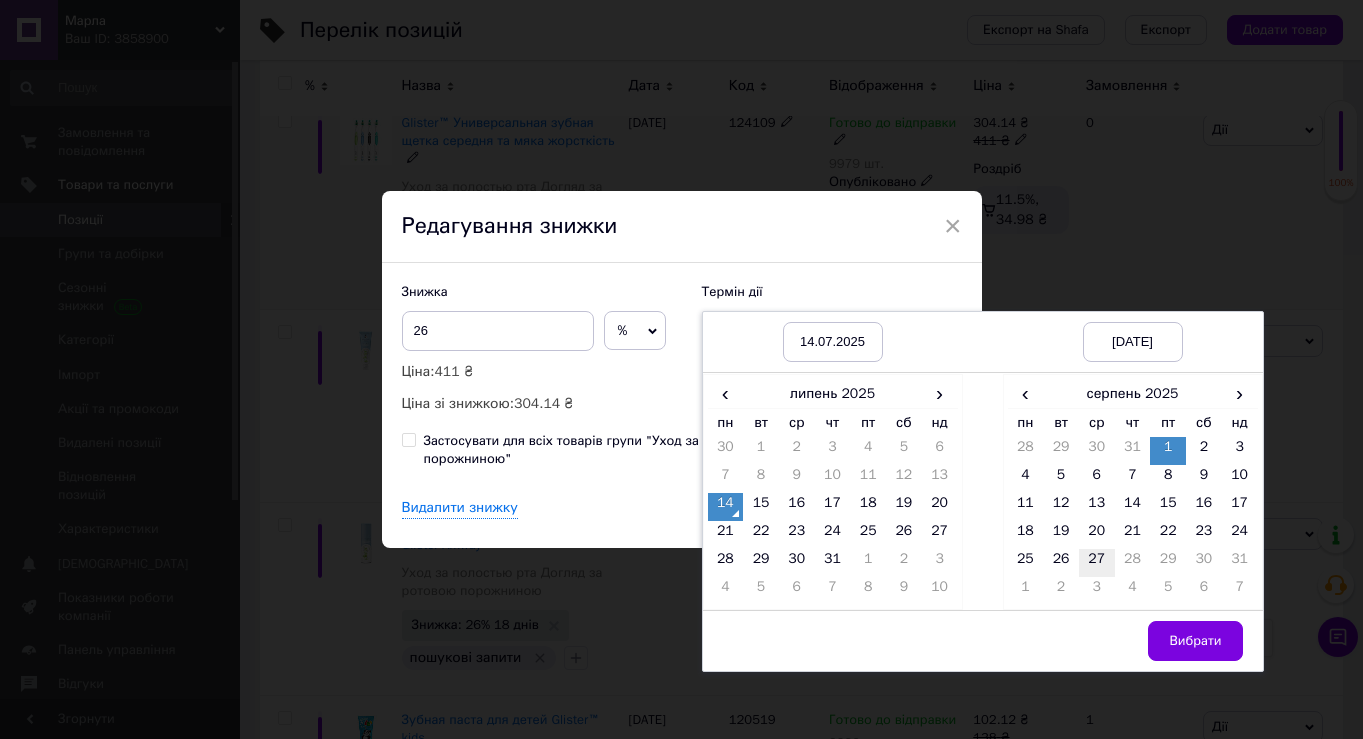 click on "27" at bounding box center [1097, 563] 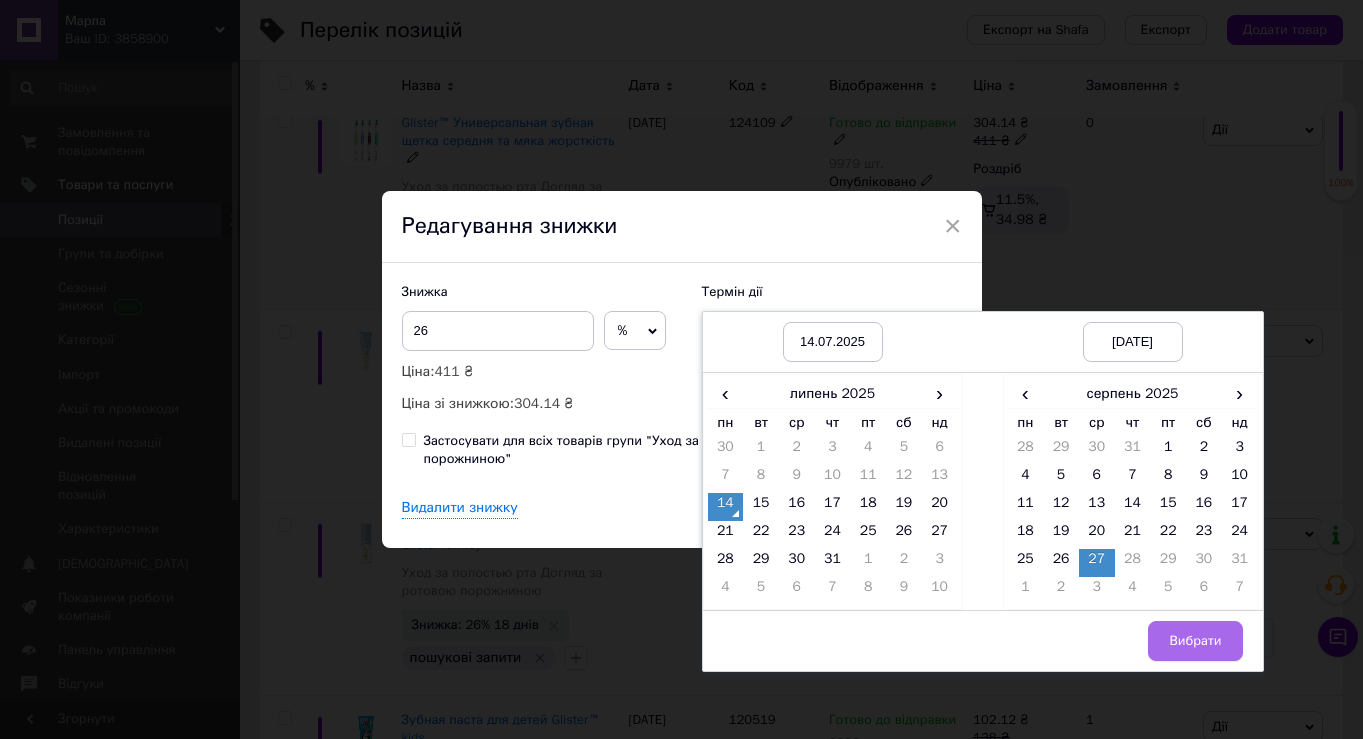 click on "Вибрати" at bounding box center (1195, 641) 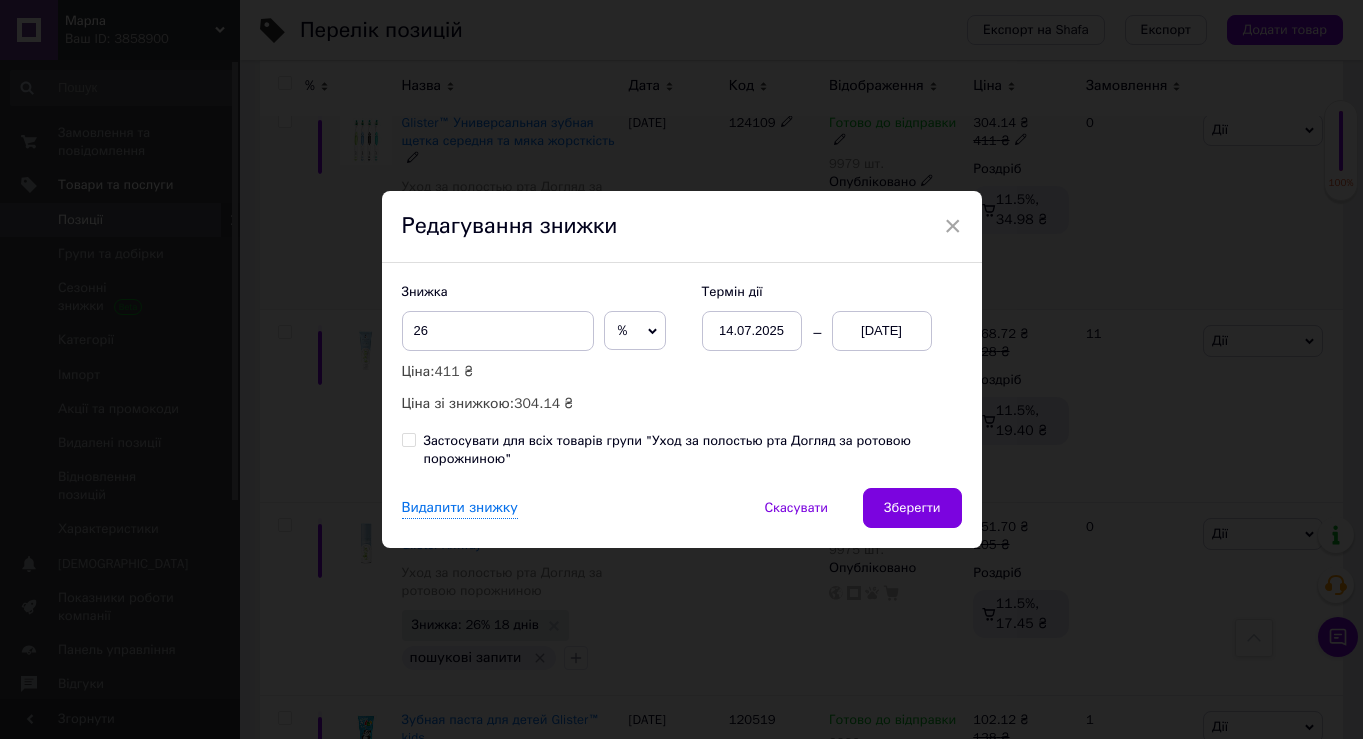 click on "Знижка 26 % ₴ Ціна:  411   ₴ Ціна зі знижкою:  304.14   ₴ Термін дії [DATE] [DATE] Застосувати для всіх товарів групи "Уход за полостью рта Догляд за ротовою порожниною"" at bounding box center [682, 375] 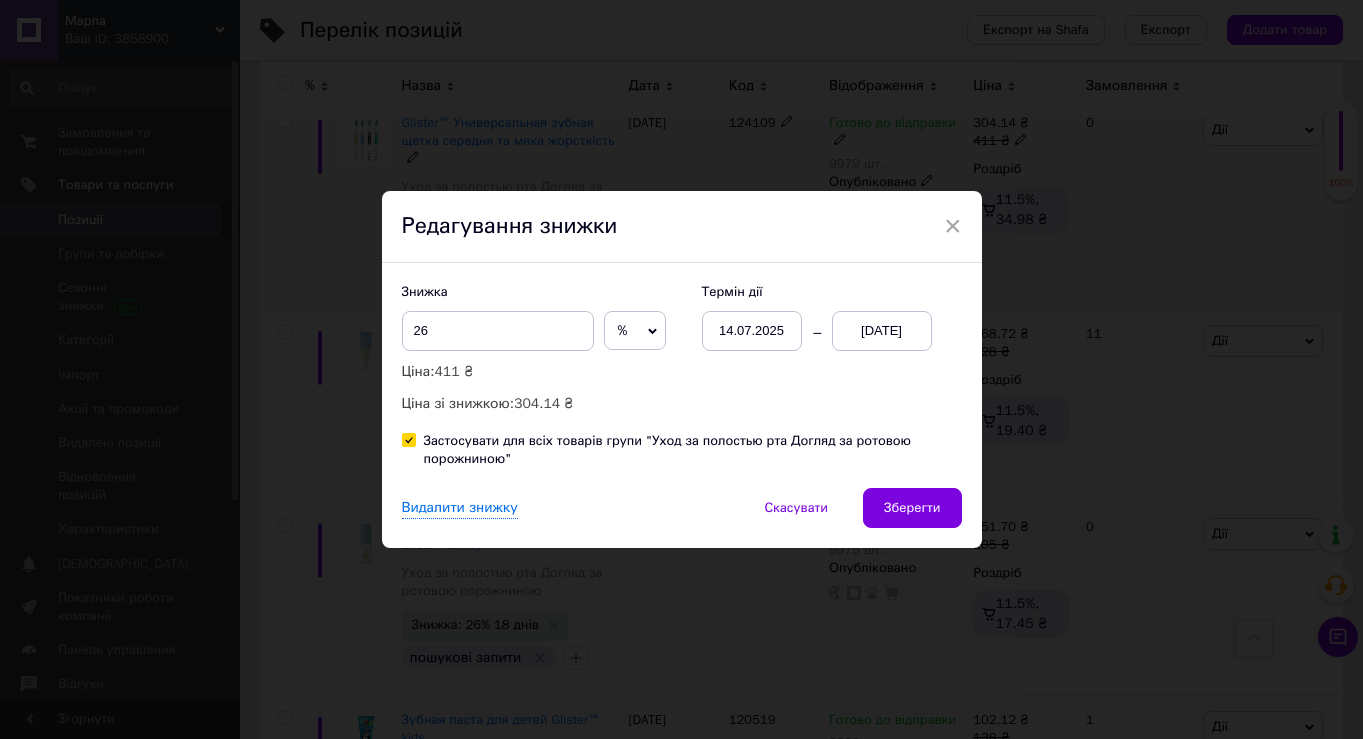 checkbox on "true" 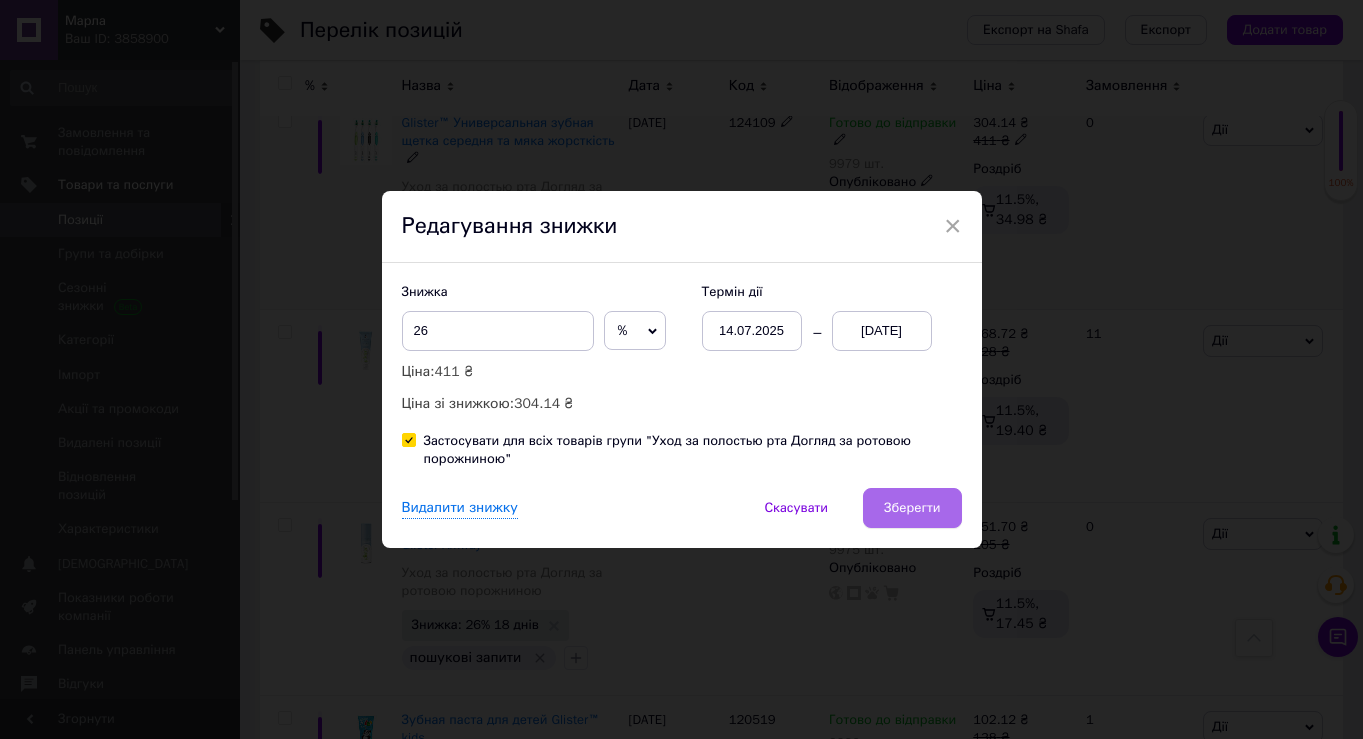 click on "Зберегти" at bounding box center (912, 508) 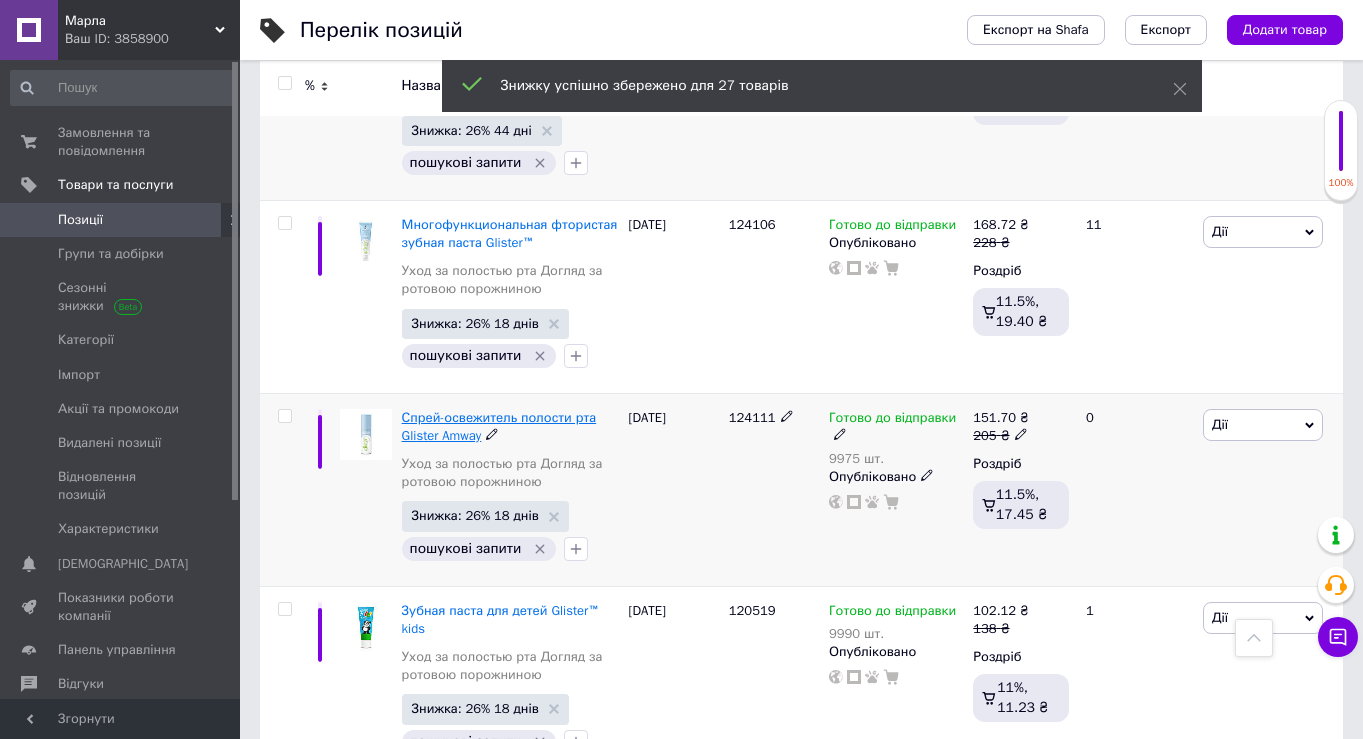 scroll, scrollTop: 2561, scrollLeft: 0, axis: vertical 